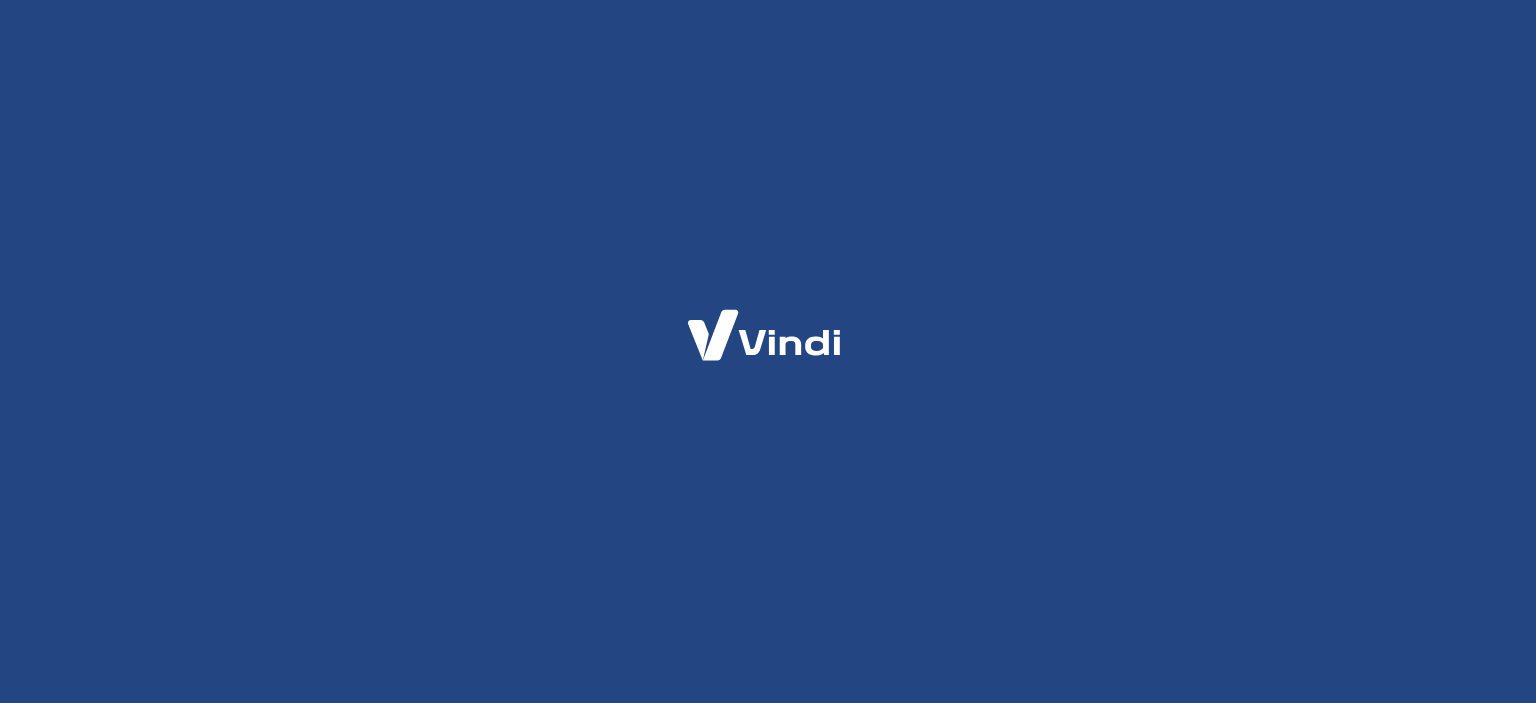 scroll, scrollTop: 0, scrollLeft: 0, axis: both 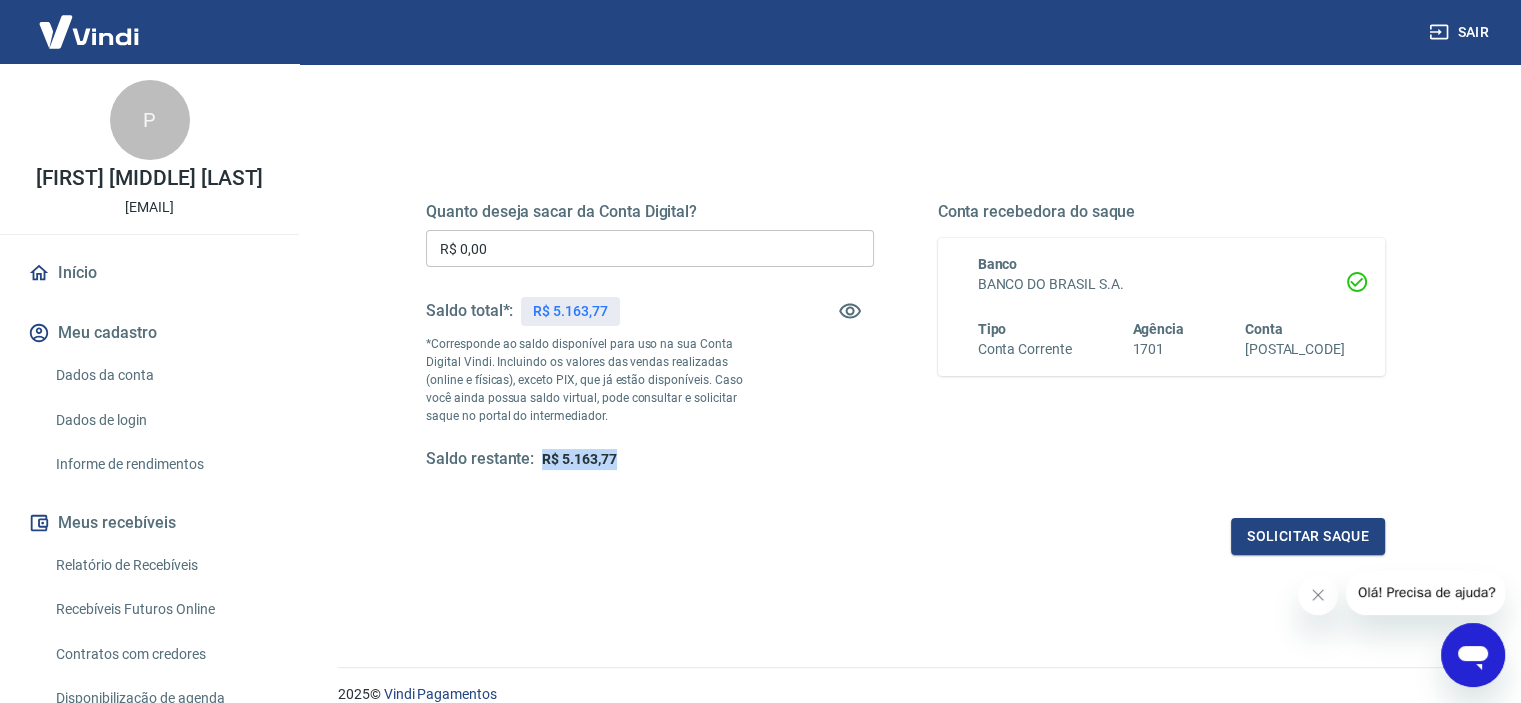 drag, startPoint x: 613, startPoint y: 459, endPoint x: 540, endPoint y: 449, distance: 73.68175 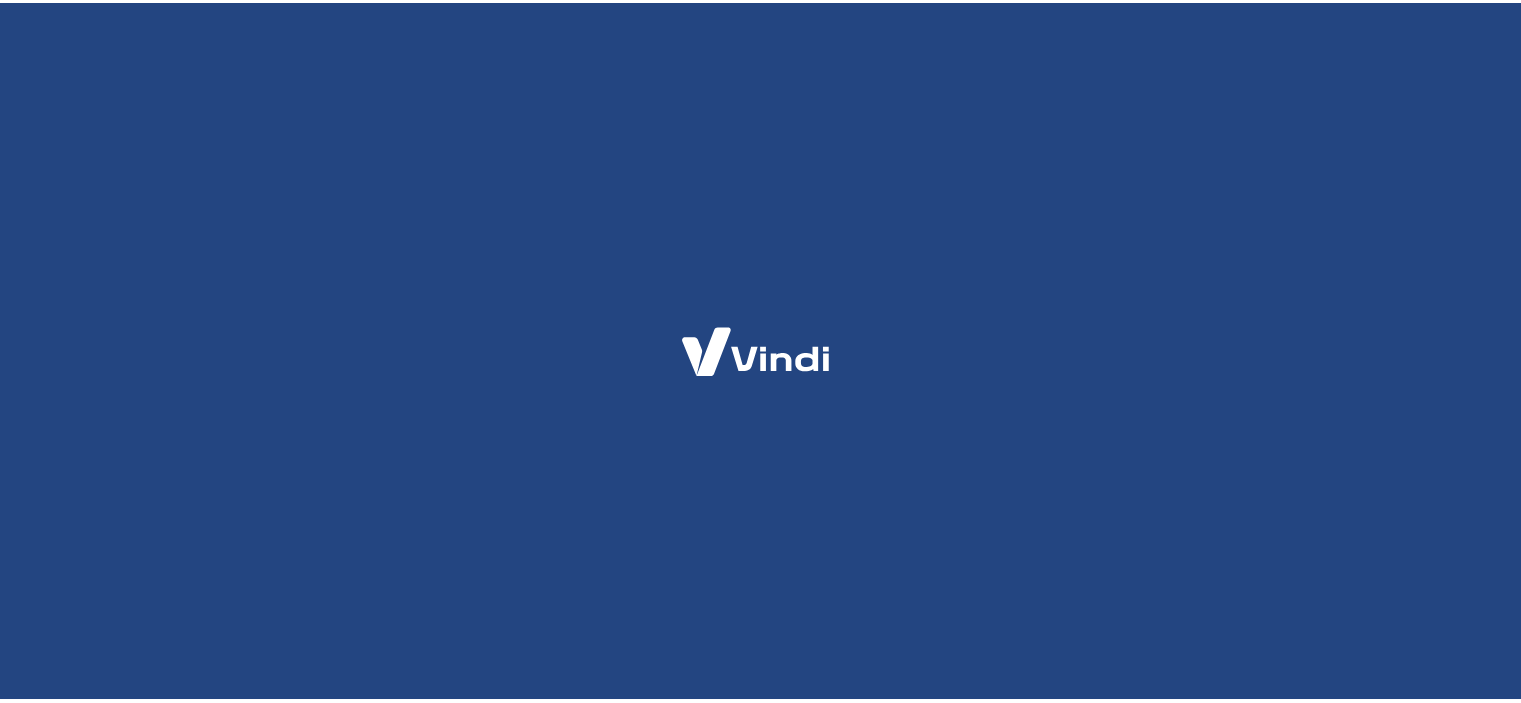 scroll, scrollTop: 0, scrollLeft: 0, axis: both 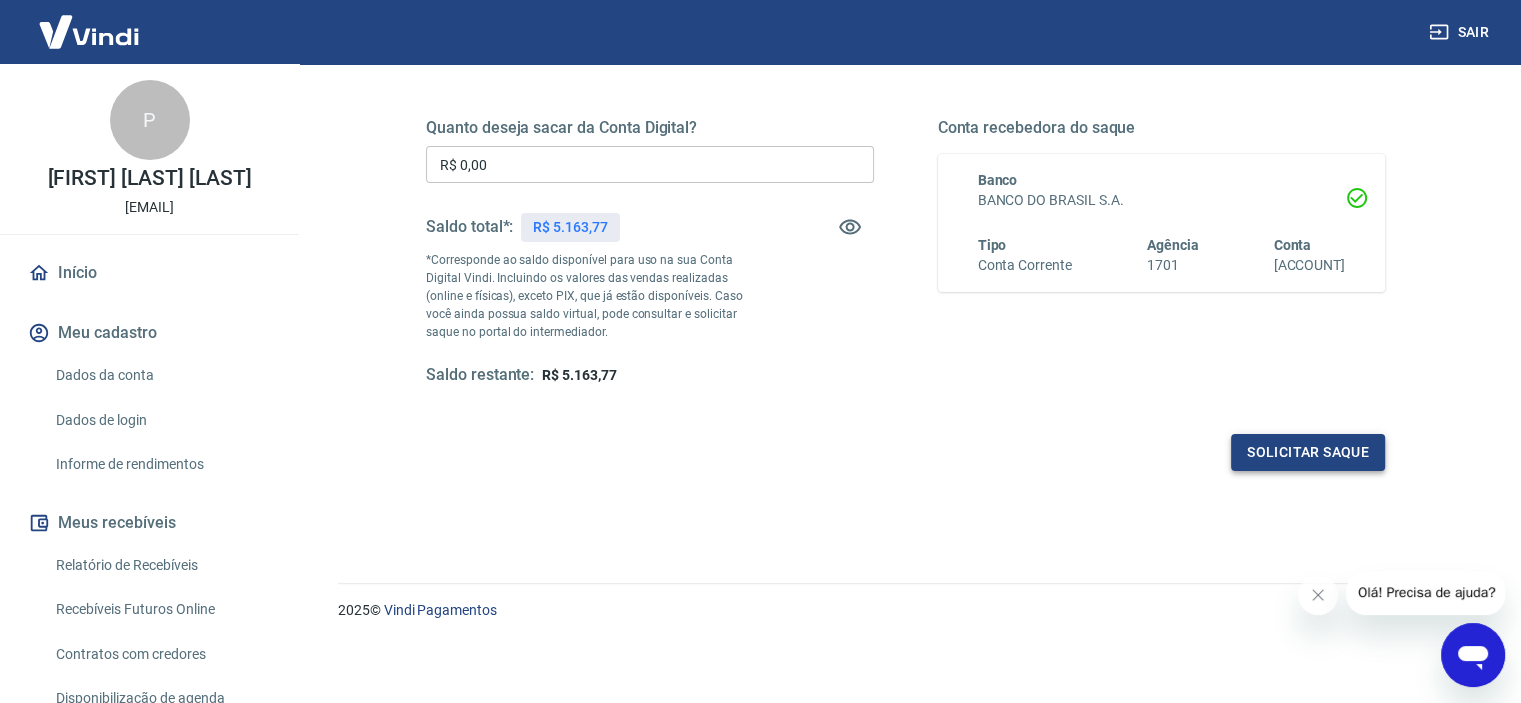 click on "Solicitar saque" at bounding box center [1308, 452] 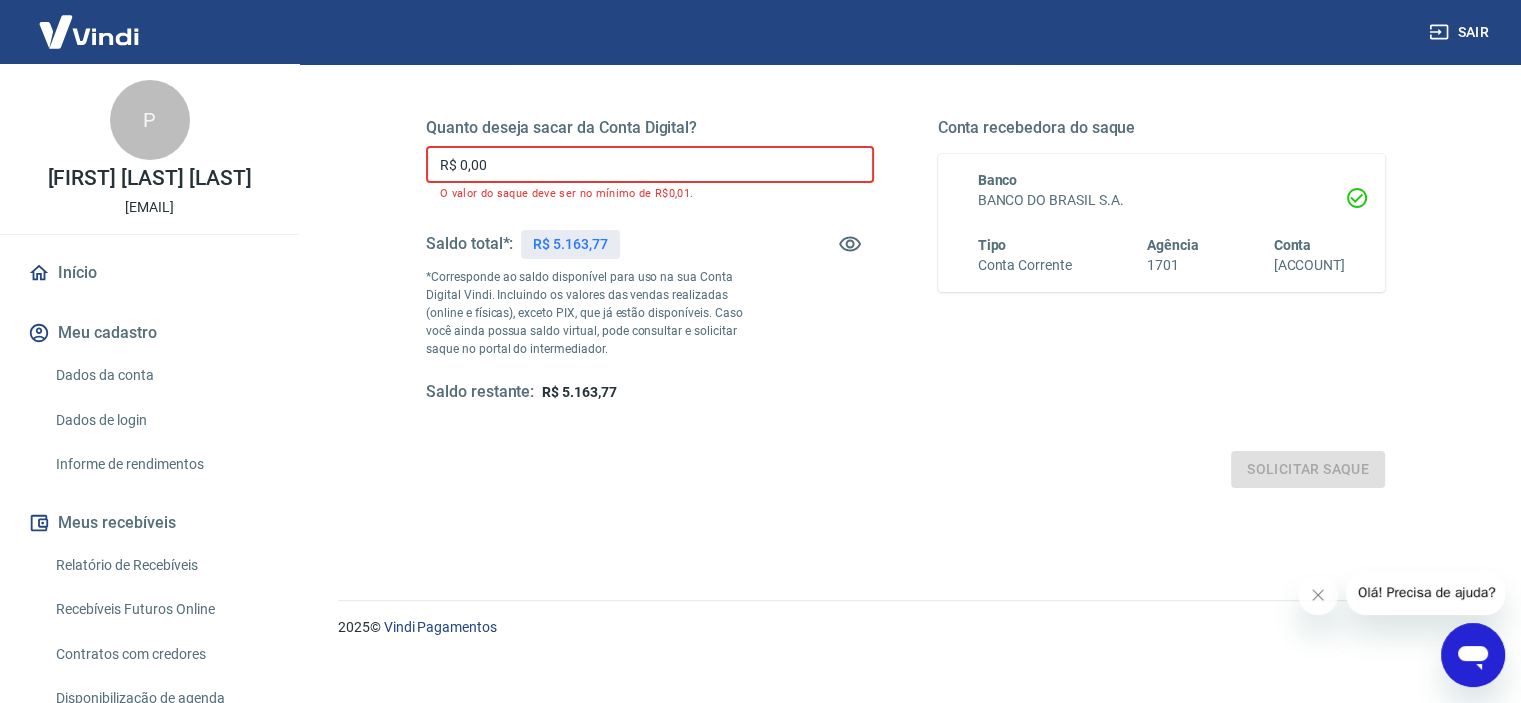 drag, startPoint x: 488, startPoint y: 163, endPoint x: 416, endPoint y: 163, distance: 72 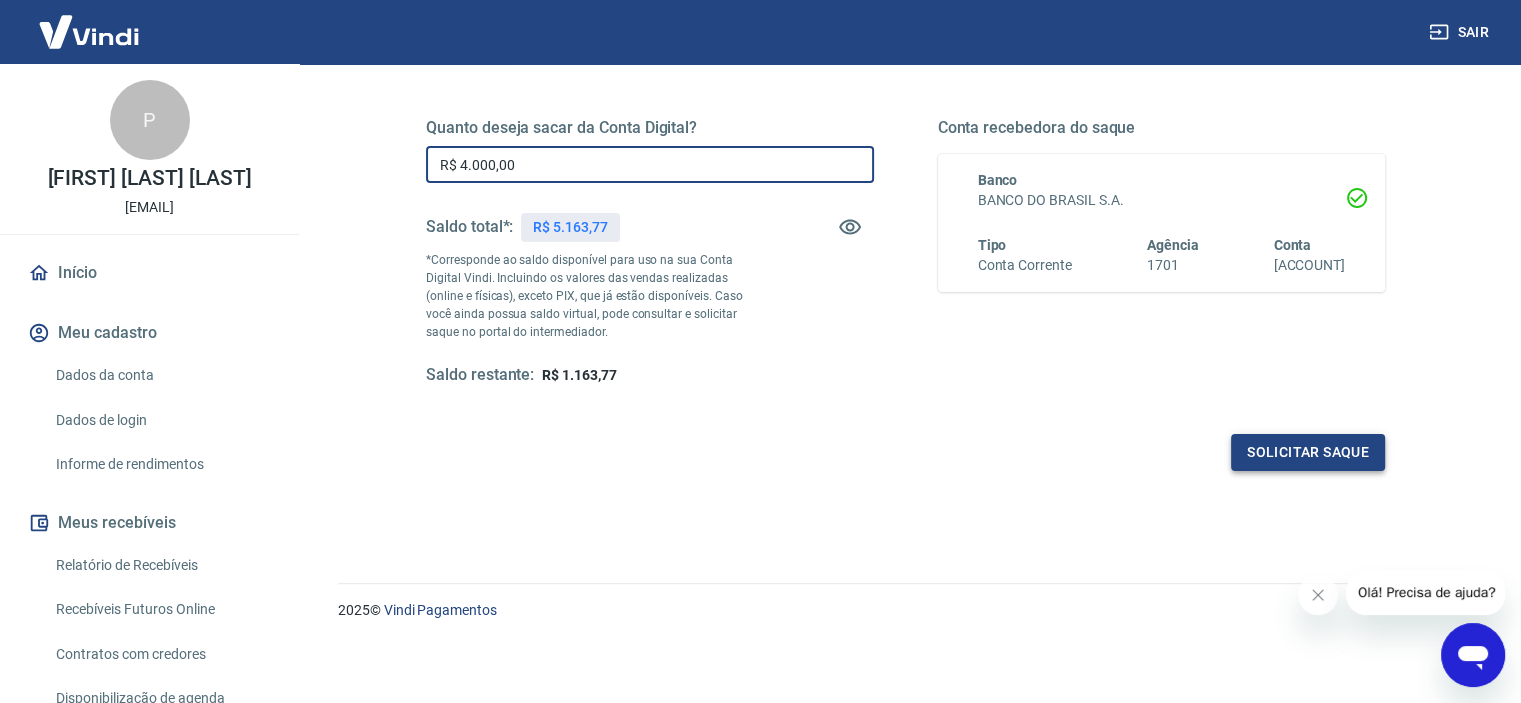 type on "R$ 4.000,00" 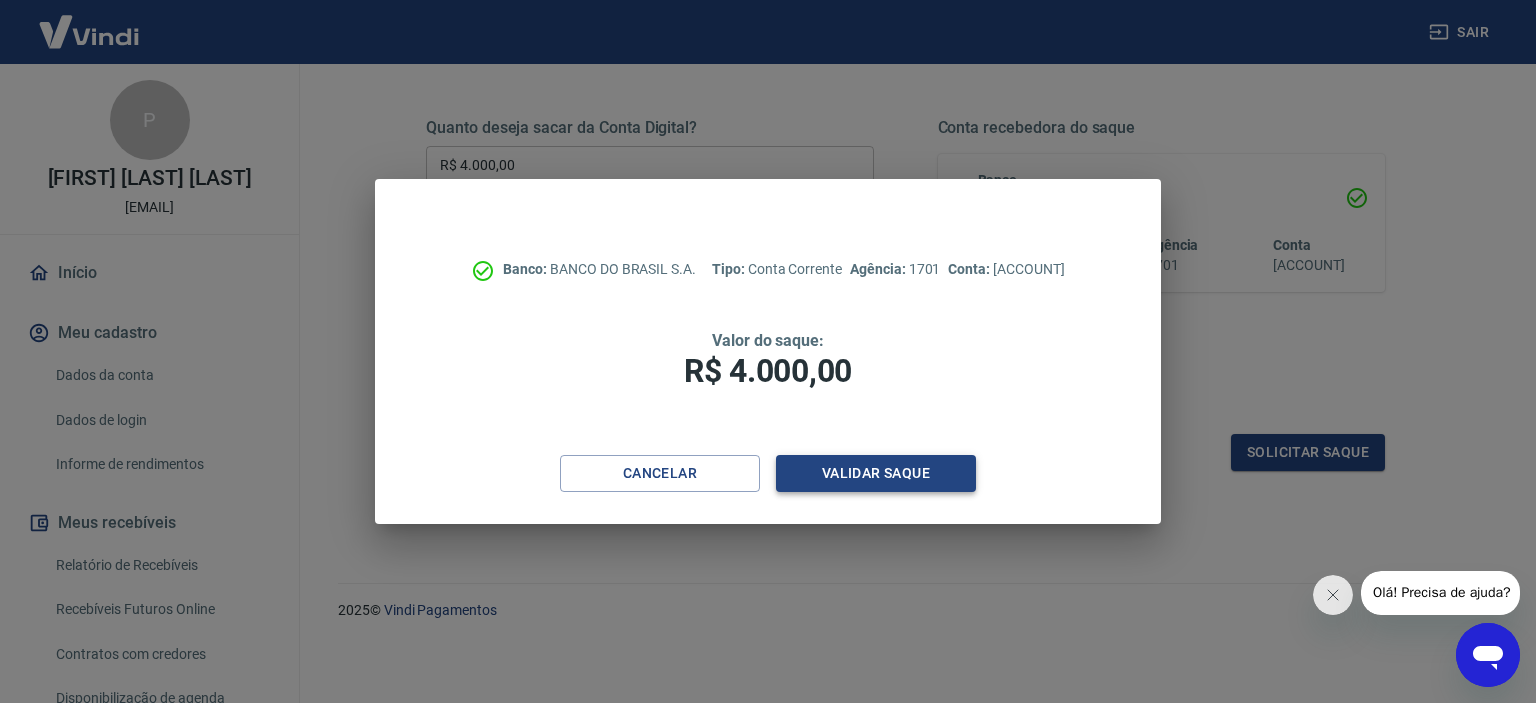 click on "Validar saque" at bounding box center (876, 473) 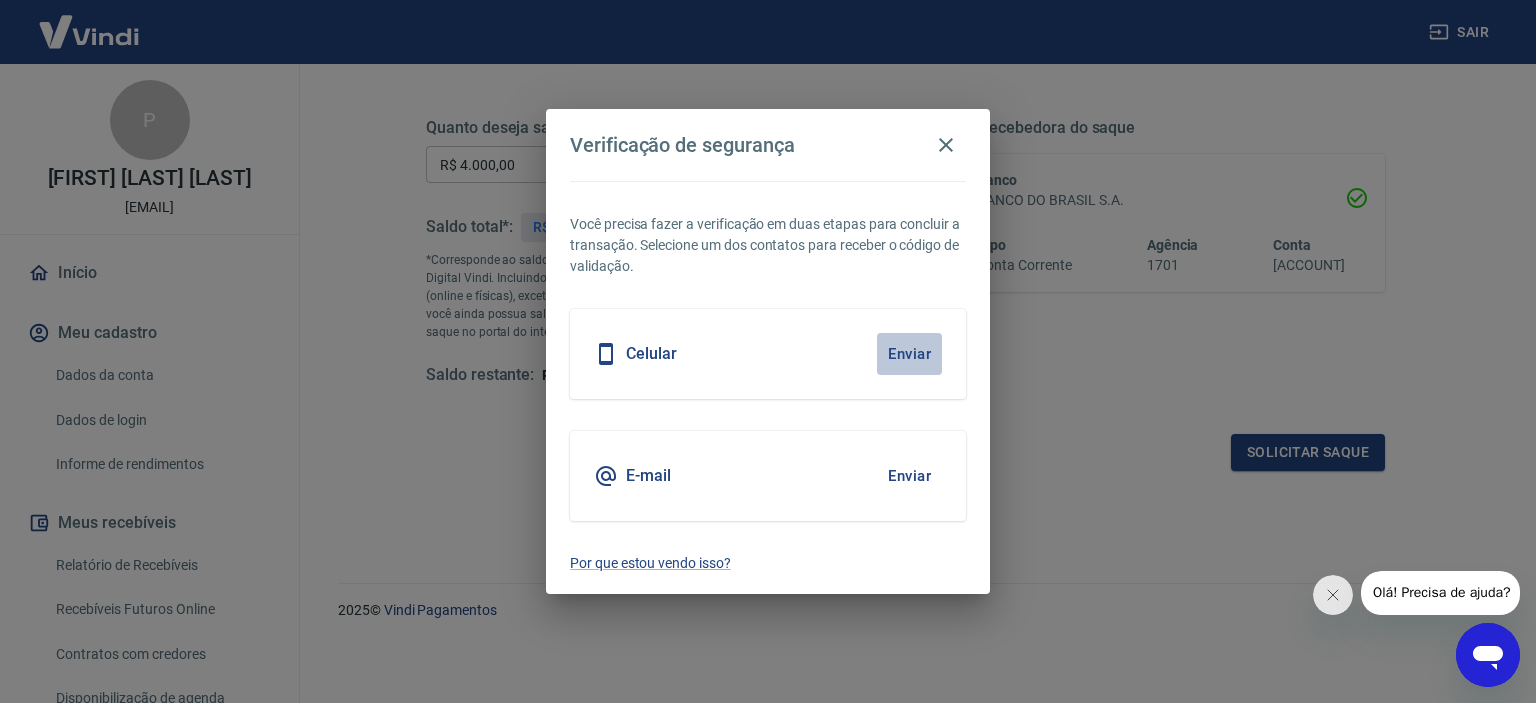 click on "Enviar" at bounding box center (909, 354) 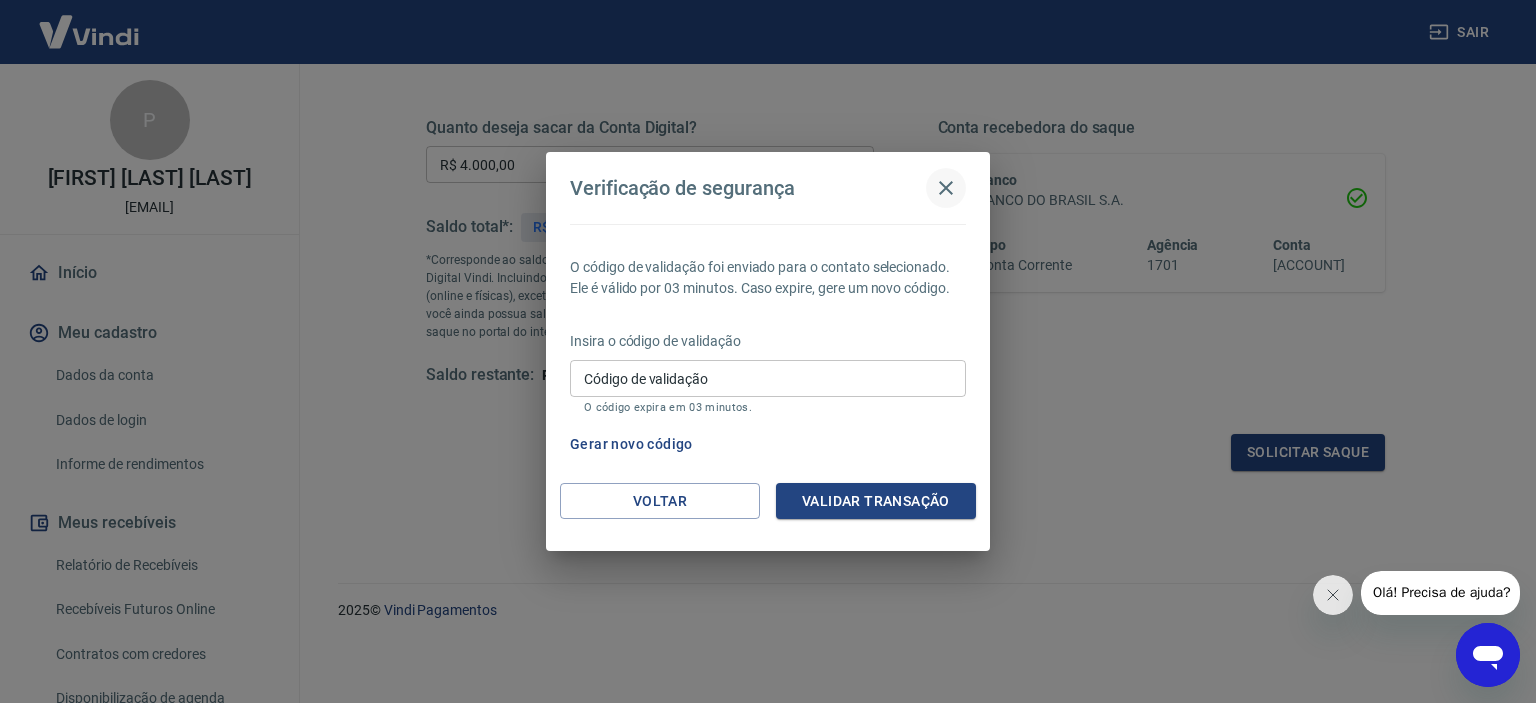 click 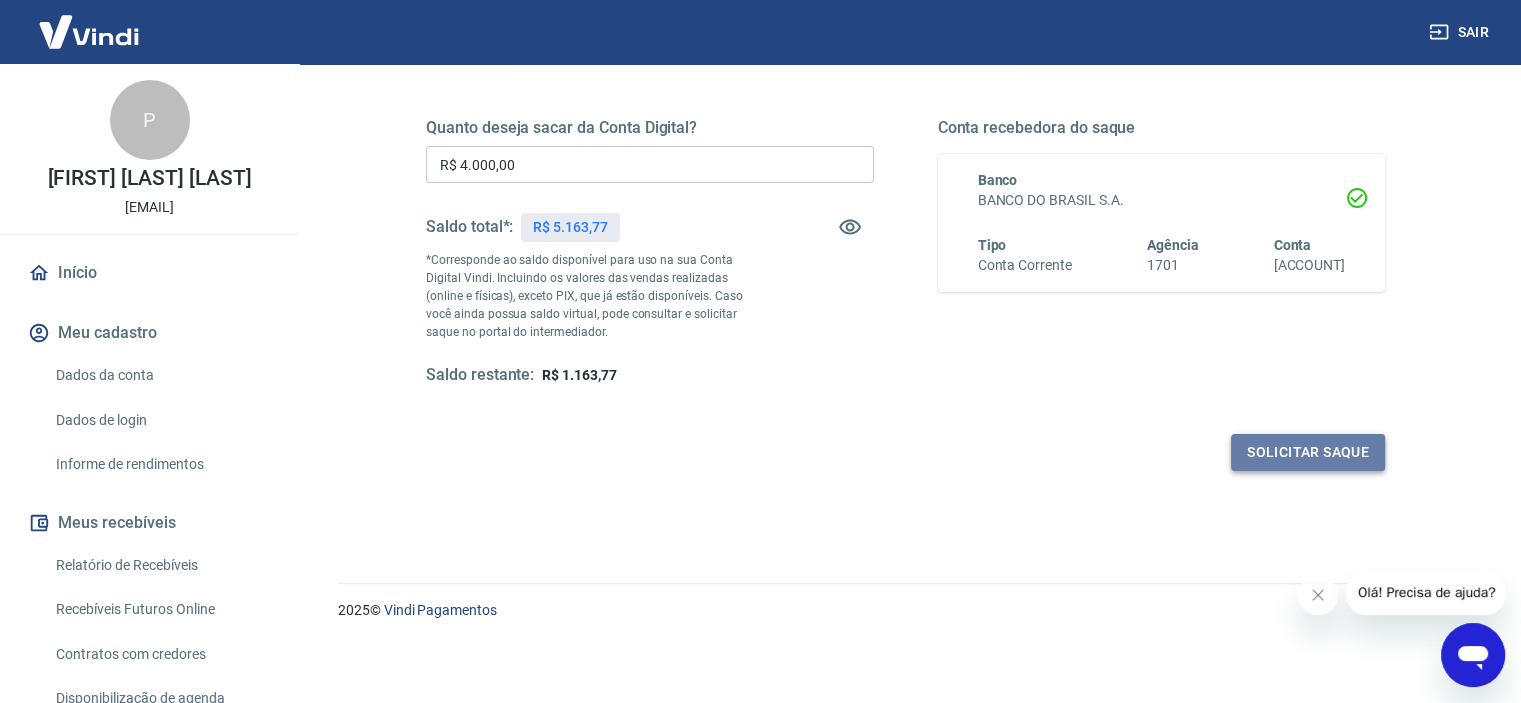 click on "Solicitar saque" at bounding box center [1308, 452] 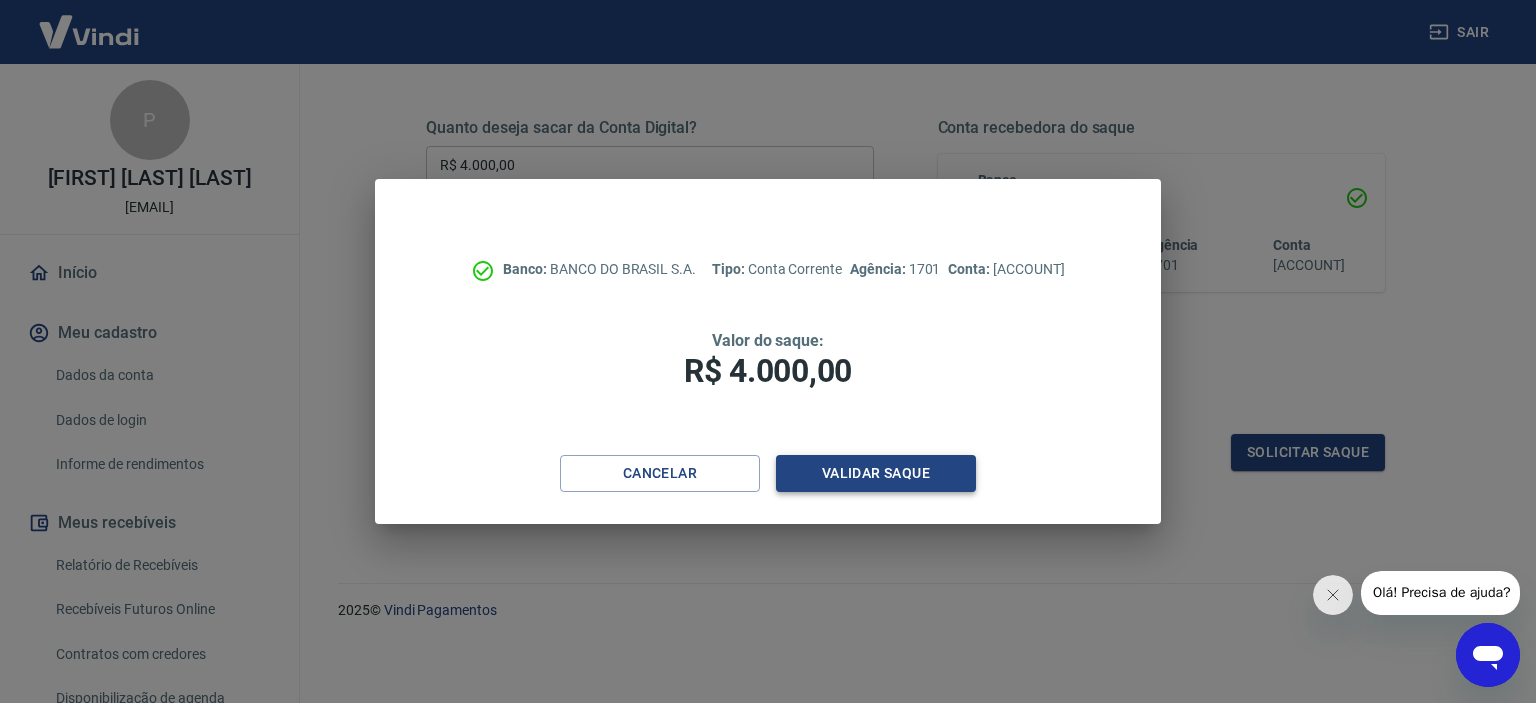 click on "Validar saque" at bounding box center [876, 473] 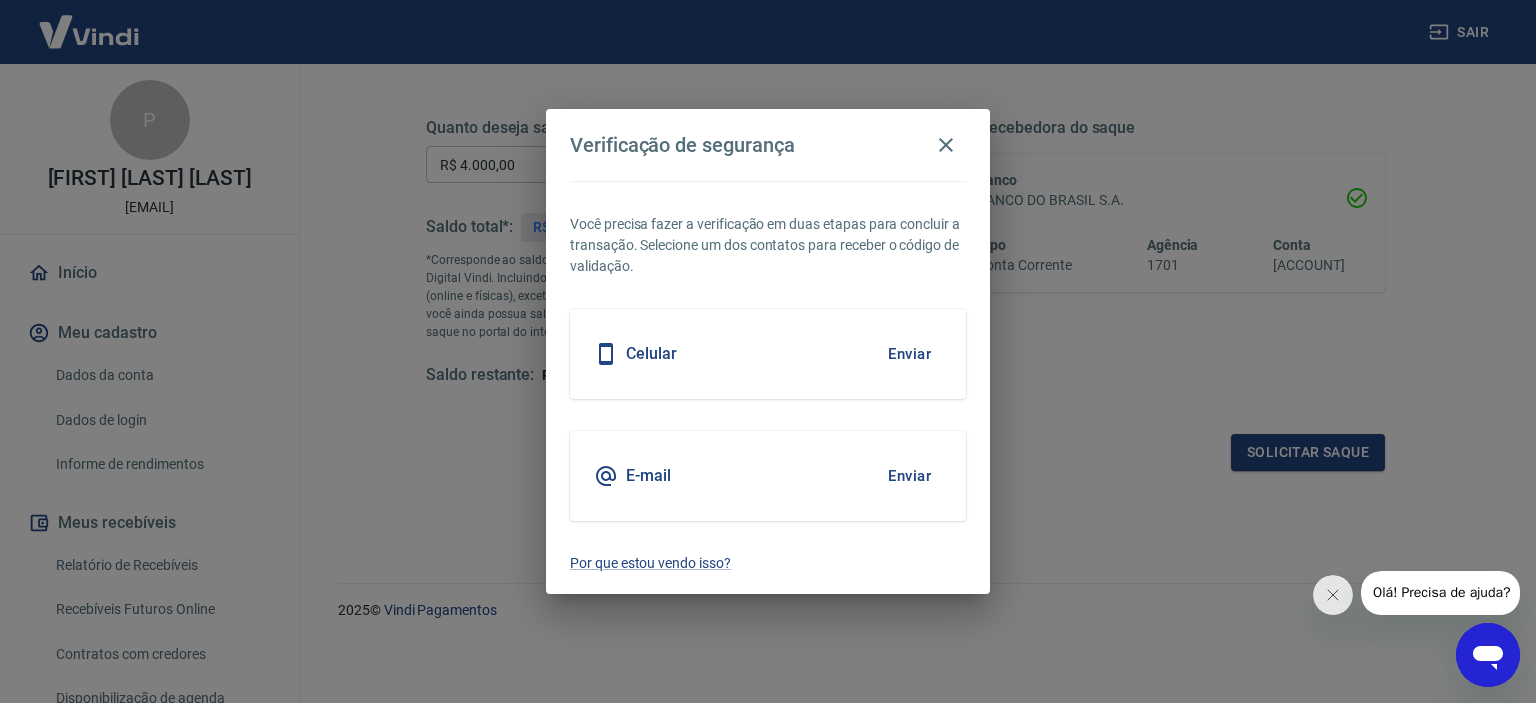click on "Enviar" at bounding box center (909, 476) 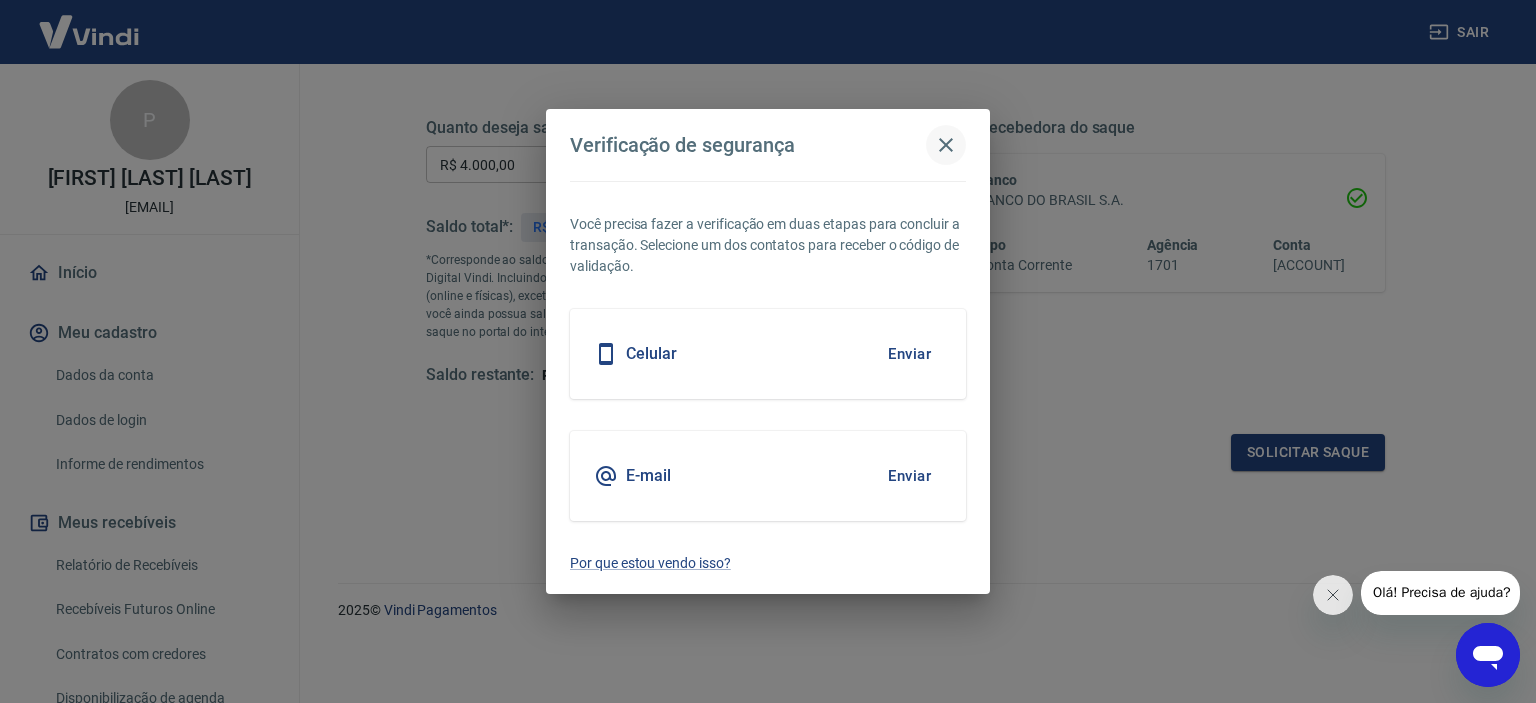 click 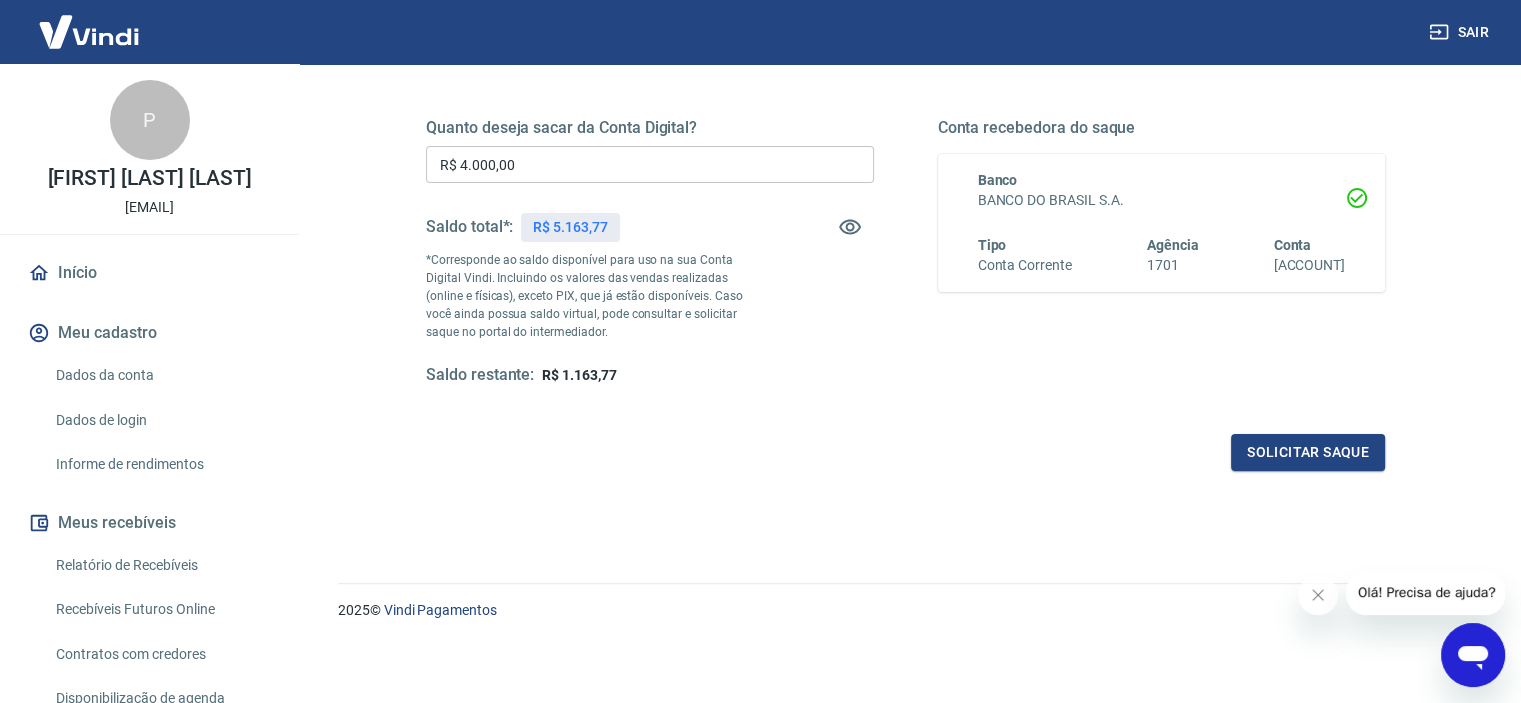 click on "Quanto deseja sacar da Conta Digital? R$ [AMOUNT] ​ Saldo total*: R$ [AMOUNT] *Corresponde ao saldo disponível para uso na sua Conta Digital Vindi. Incluindo os valores das vendas realizadas (online e físicas), exceto PIX, que já estão disponíveis. Caso você ainda possua saldo virtual, pode consultar e solicitar saque no portal do intermediador. Saldo restante: R$ [AMOUNT] Conta recebedora do saque Banco BANCO DO BRASIL S.A. Tipo Conta Corrente Agência [AGENCY] Conta [ACCOUNT] Solicitar saque" at bounding box center (905, 270) 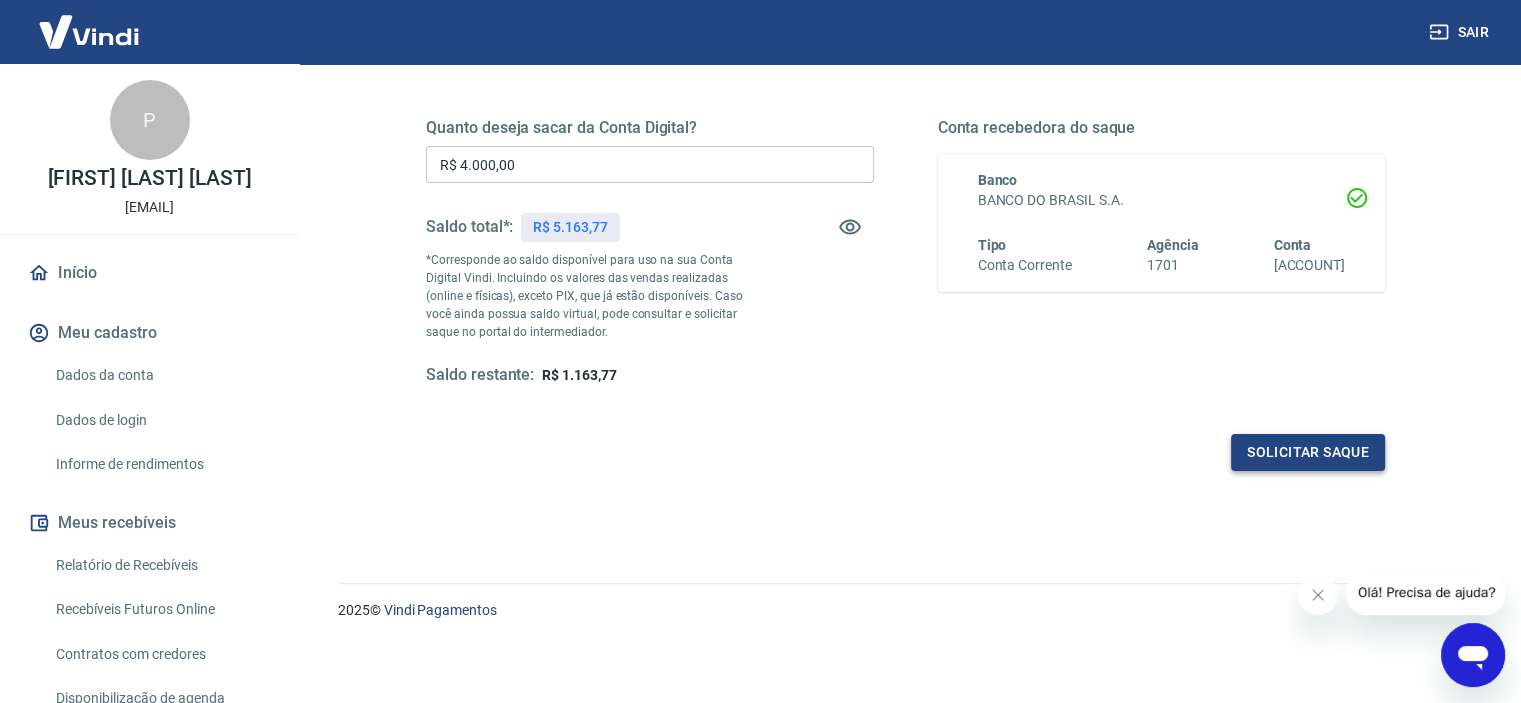 click on "Solicitar saque" at bounding box center (1308, 452) 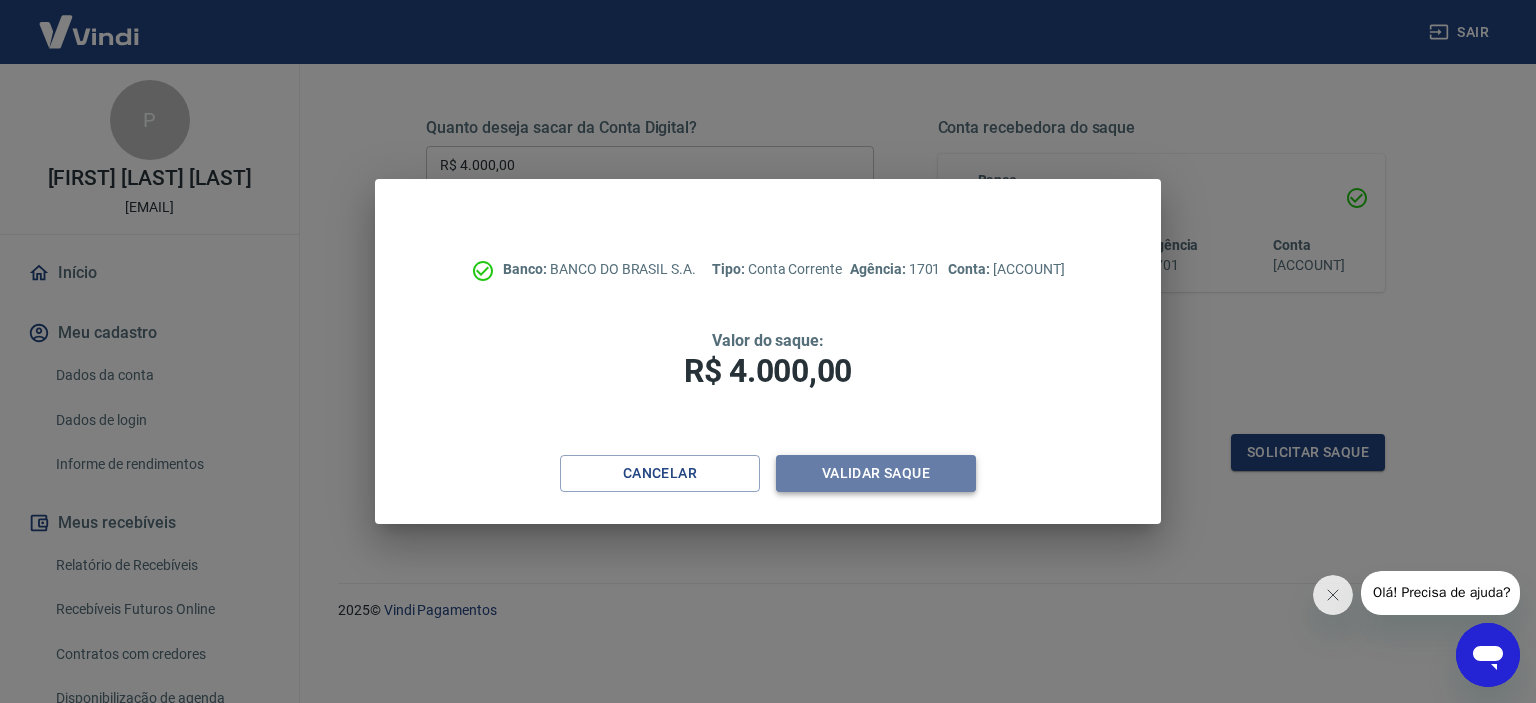 click on "Validar saque" at bounding box center [876, 473] 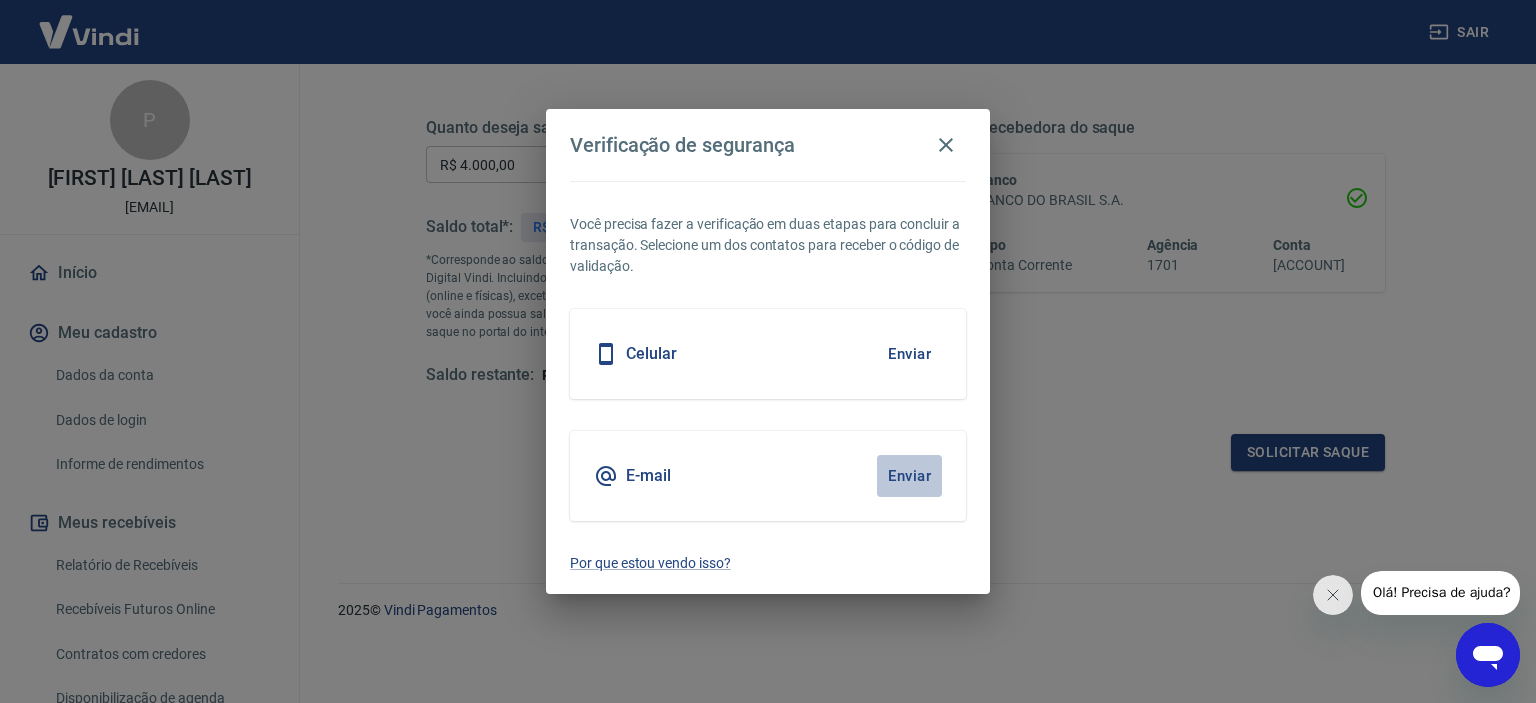 click on "Enviar" at bounding box center [909, 476] 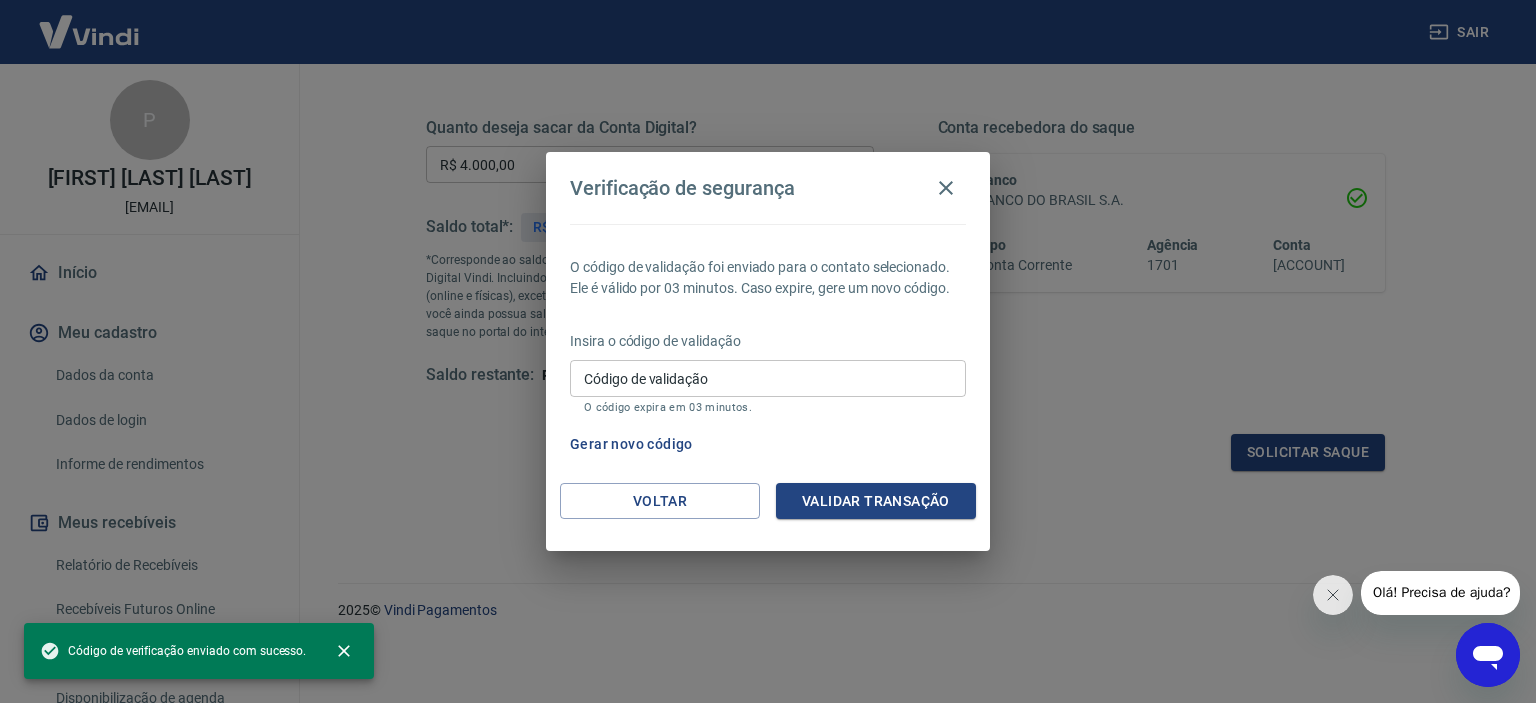 click on "Código de validação" at bounding box center (768, 378) 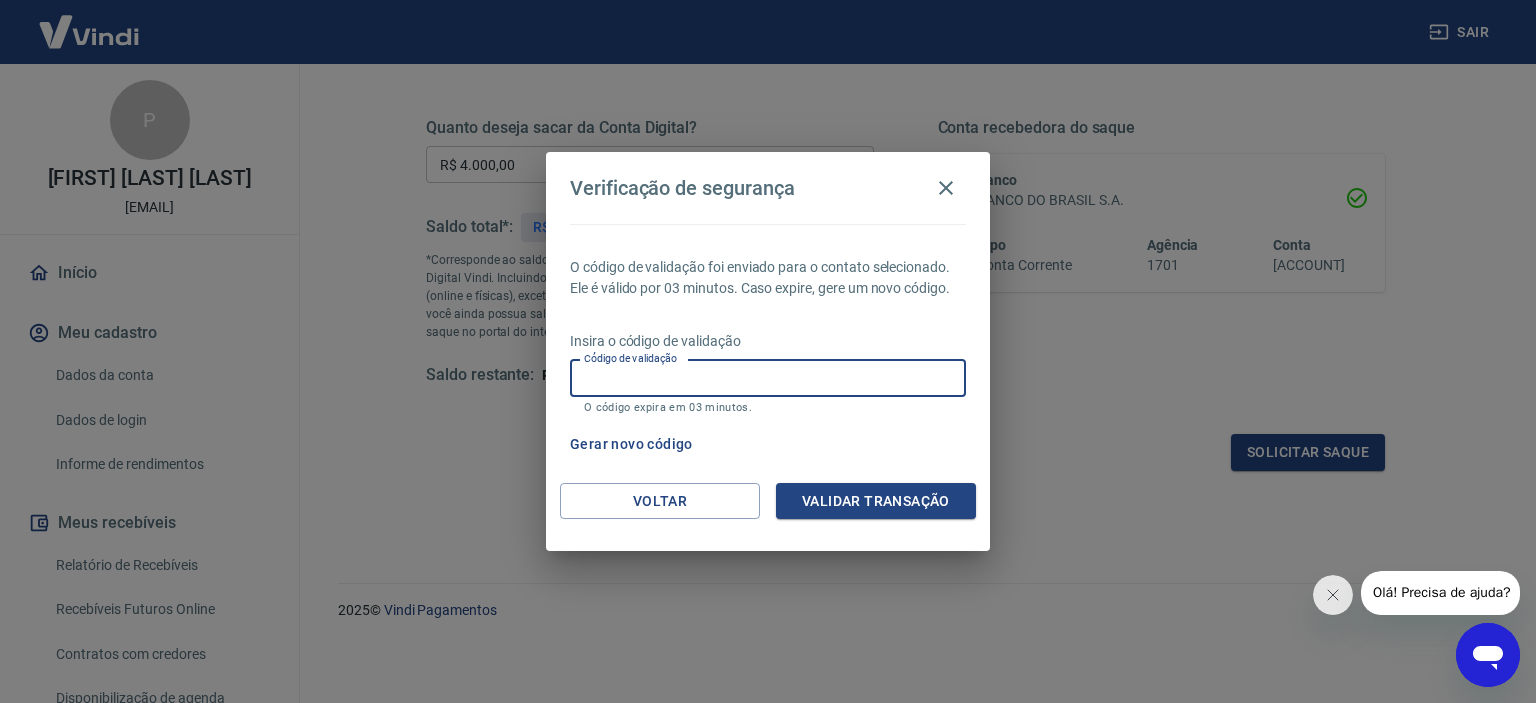 paste on "874741" 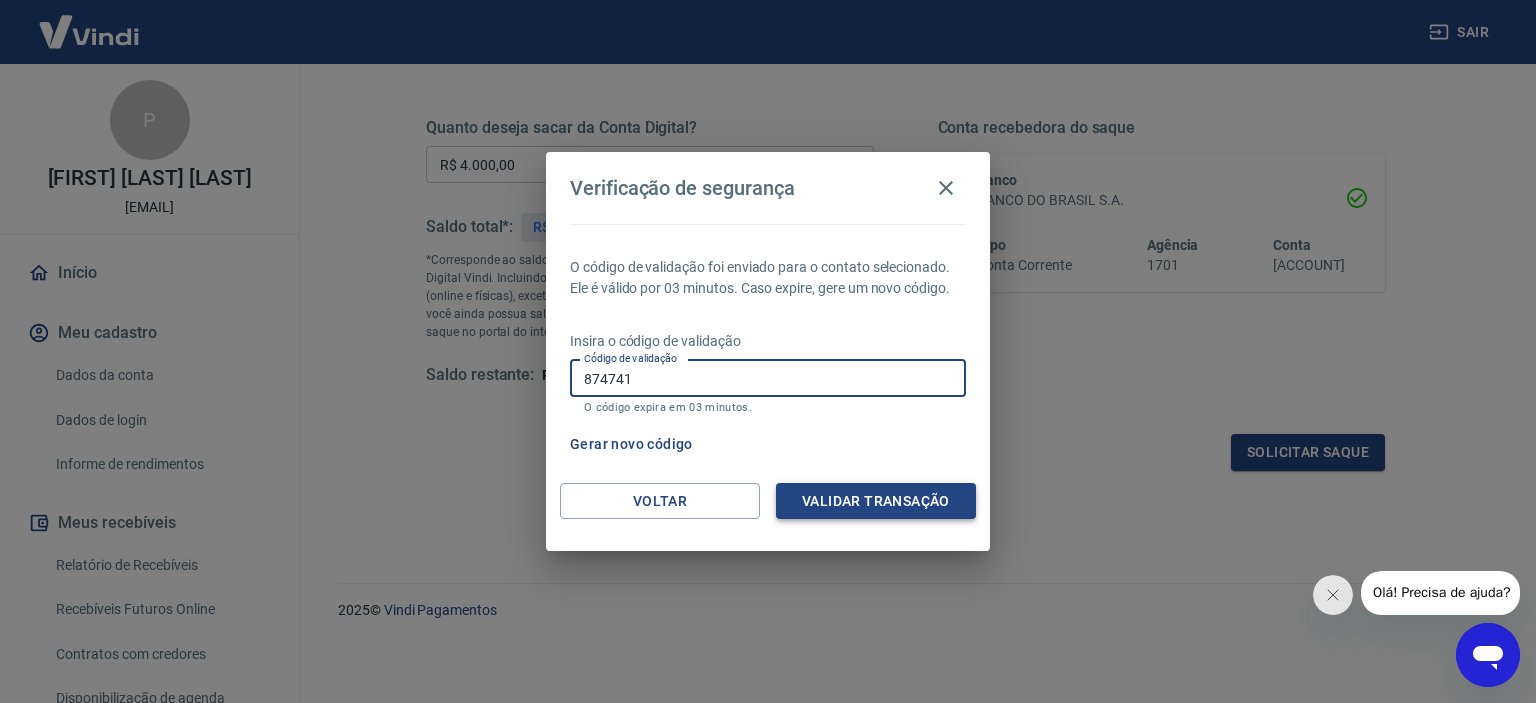 type on "874741" 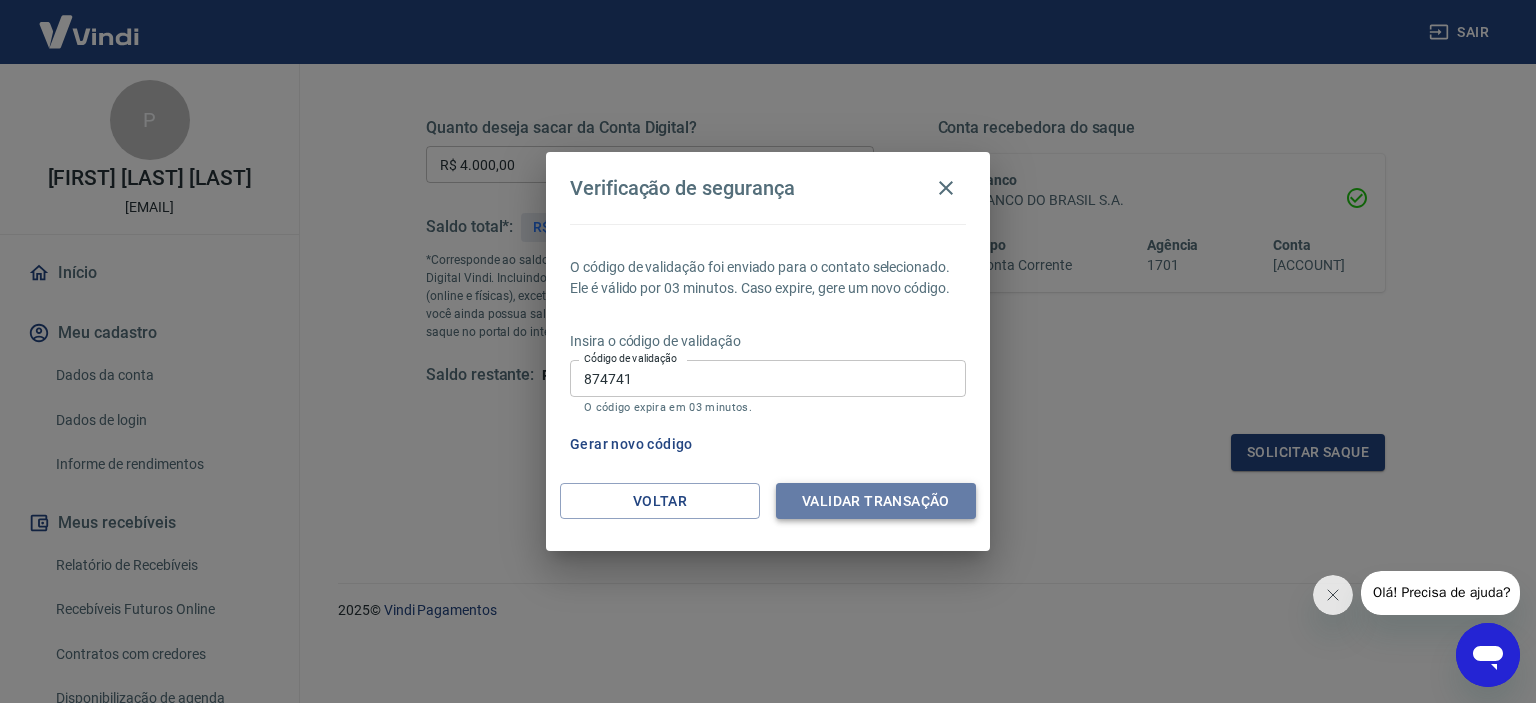 click on "Validar transação" at bounding box center (876, 501) 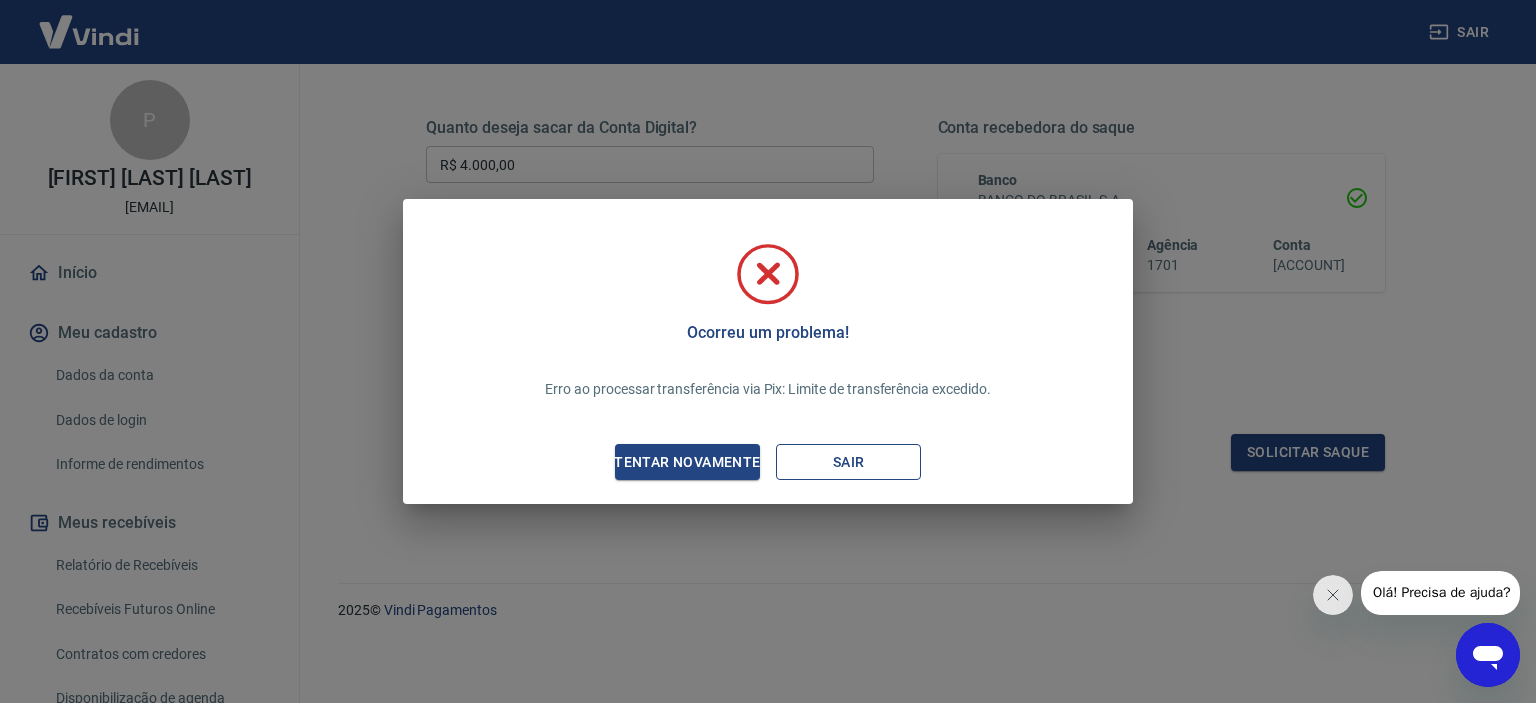 click on "Sair" at bounding box center (848, 462) 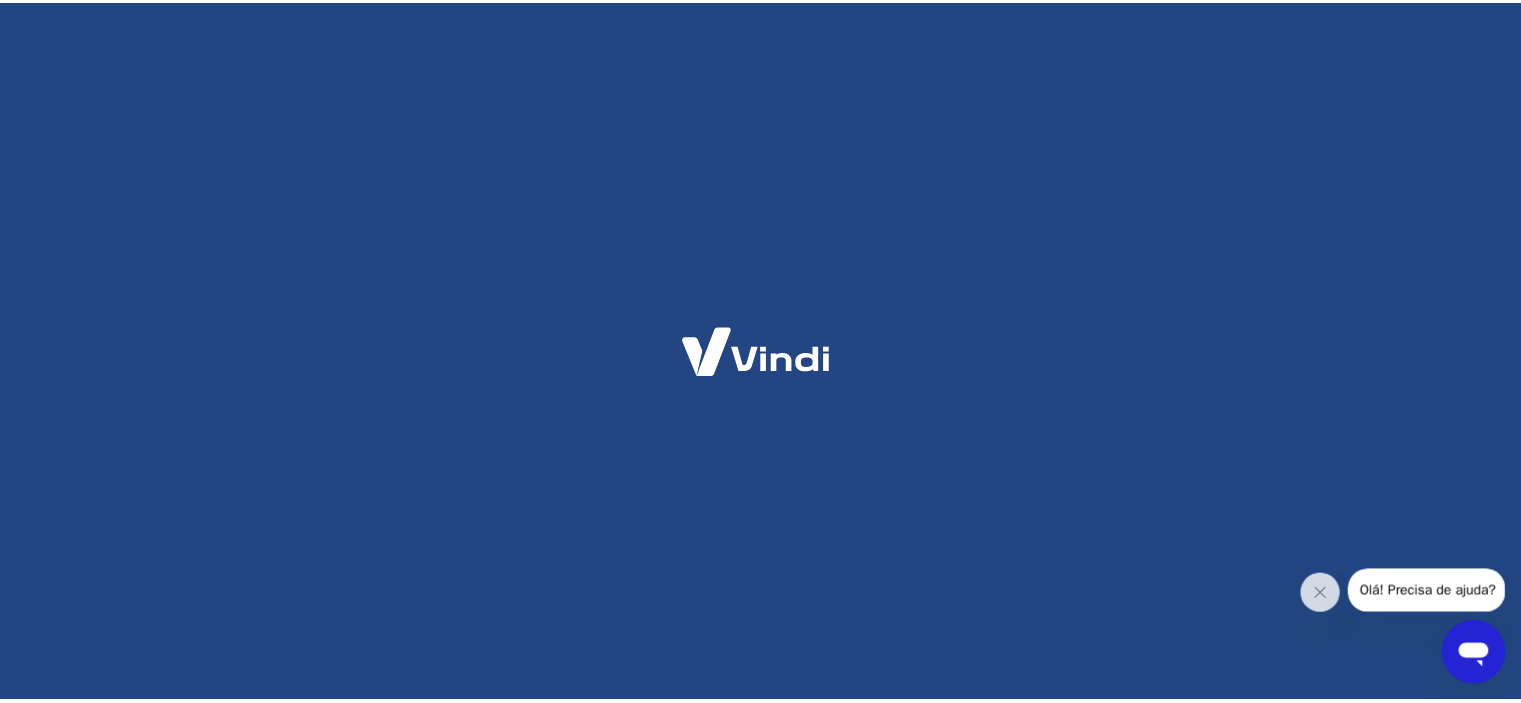 scroll, scrollTop: 0, scrollLeft: 0, axis: both 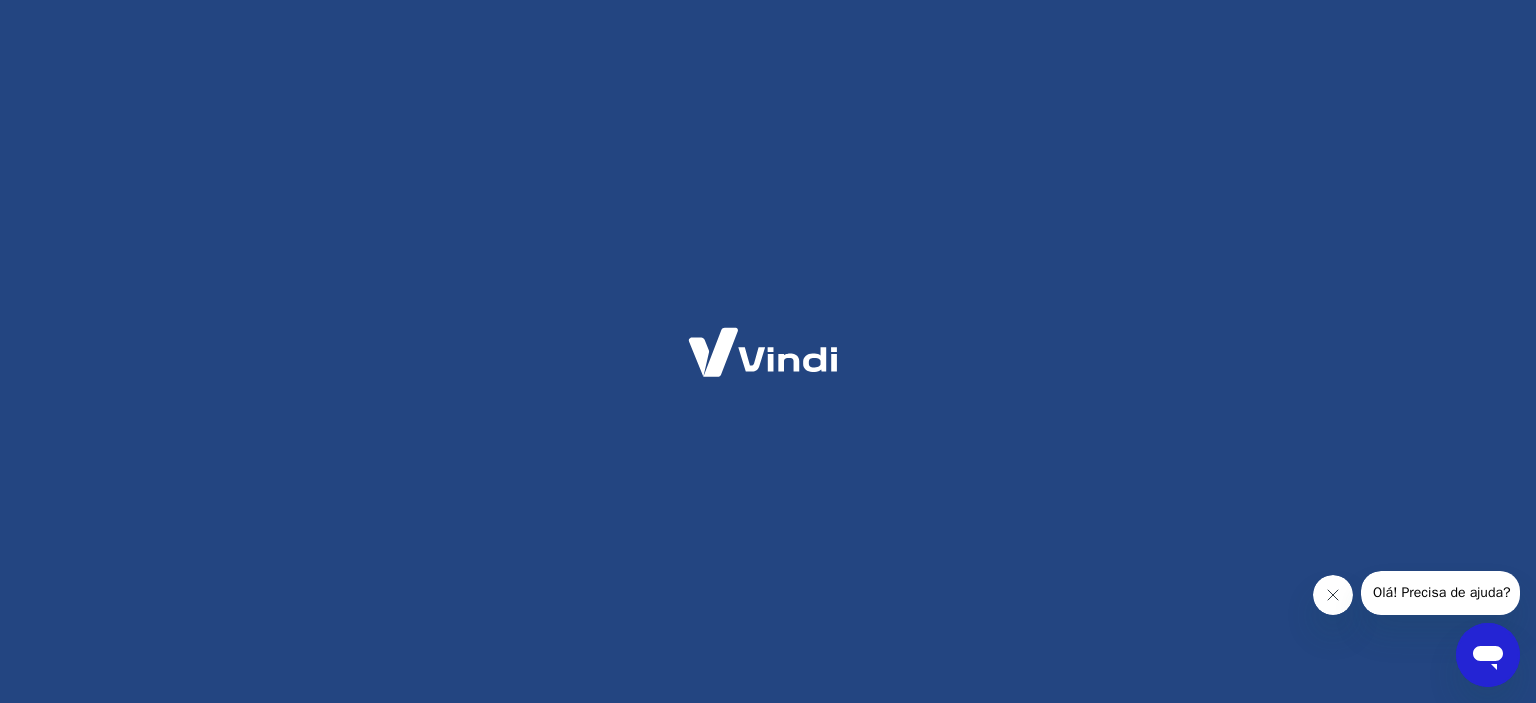 click 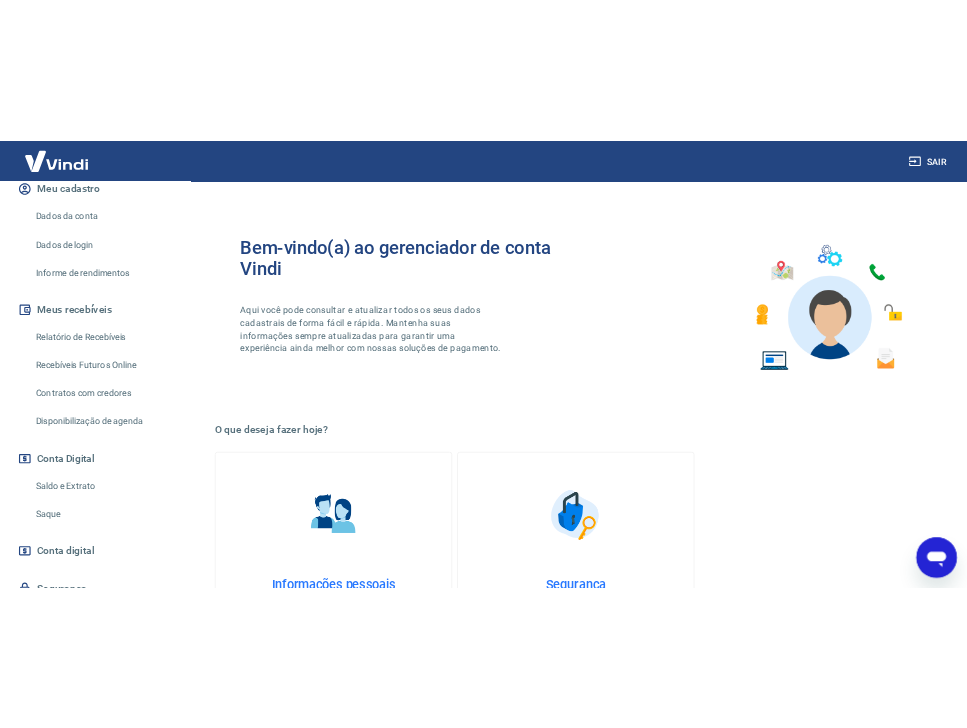 scroll, scrollTop: 300, scrollLeft: 0, axis: vertical 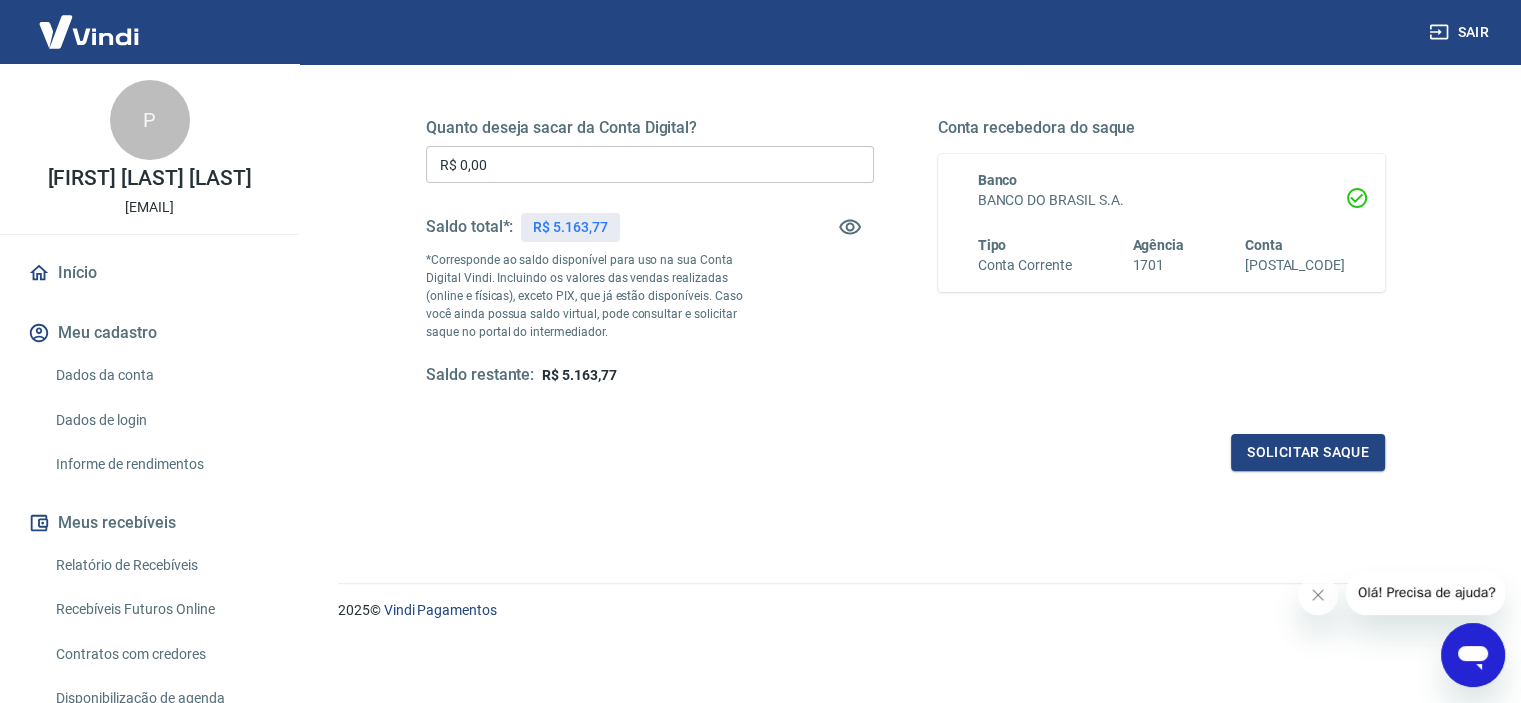 click on "R$ 0,00" at bounding box center (650, 164) 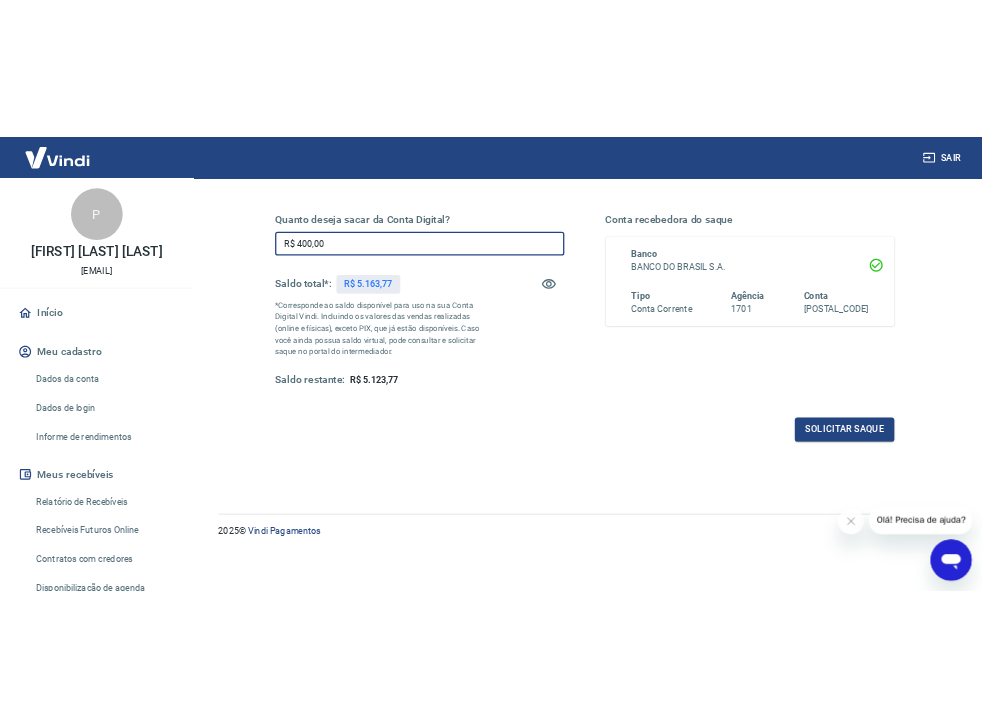 scroll, scrollTop: 0, scrollLeft: 0, axis: both 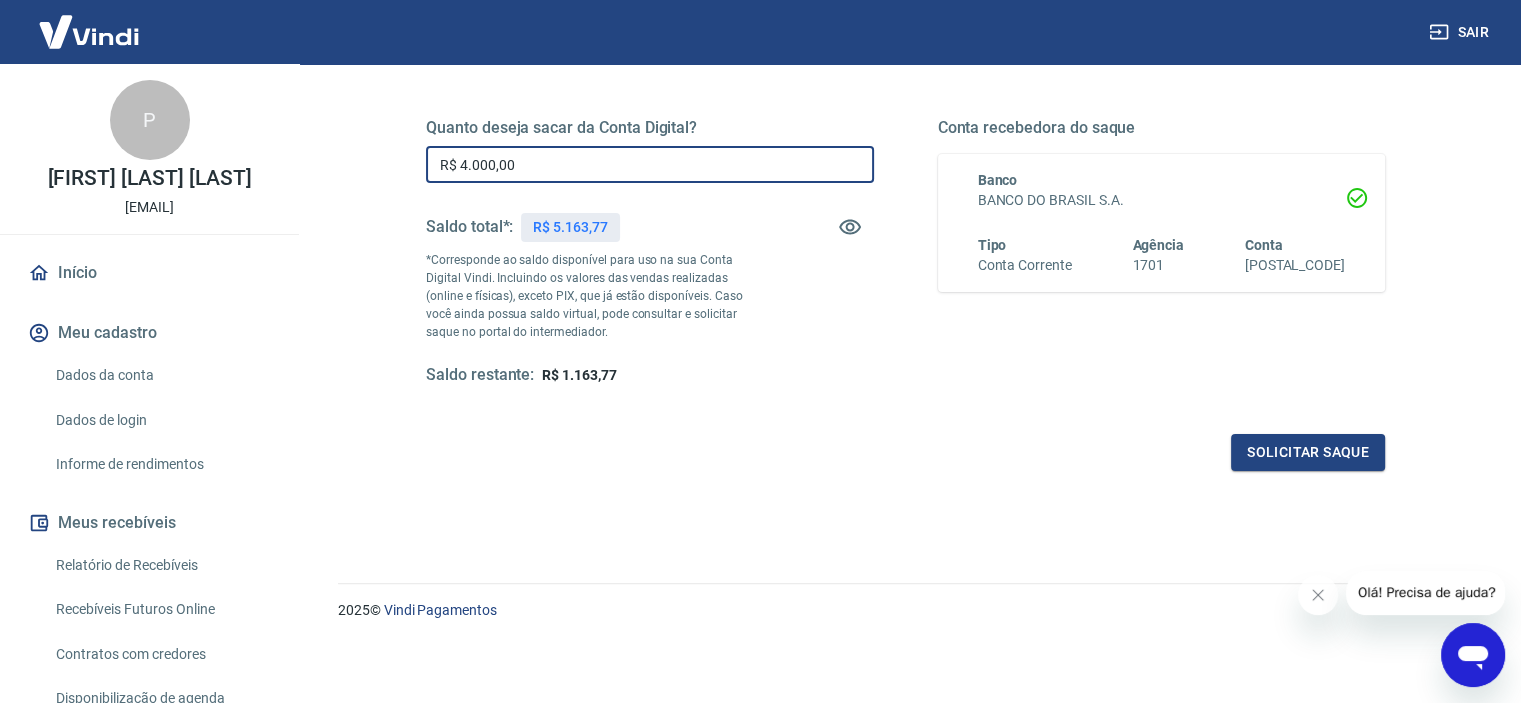 type on "R$ 4.000,00" 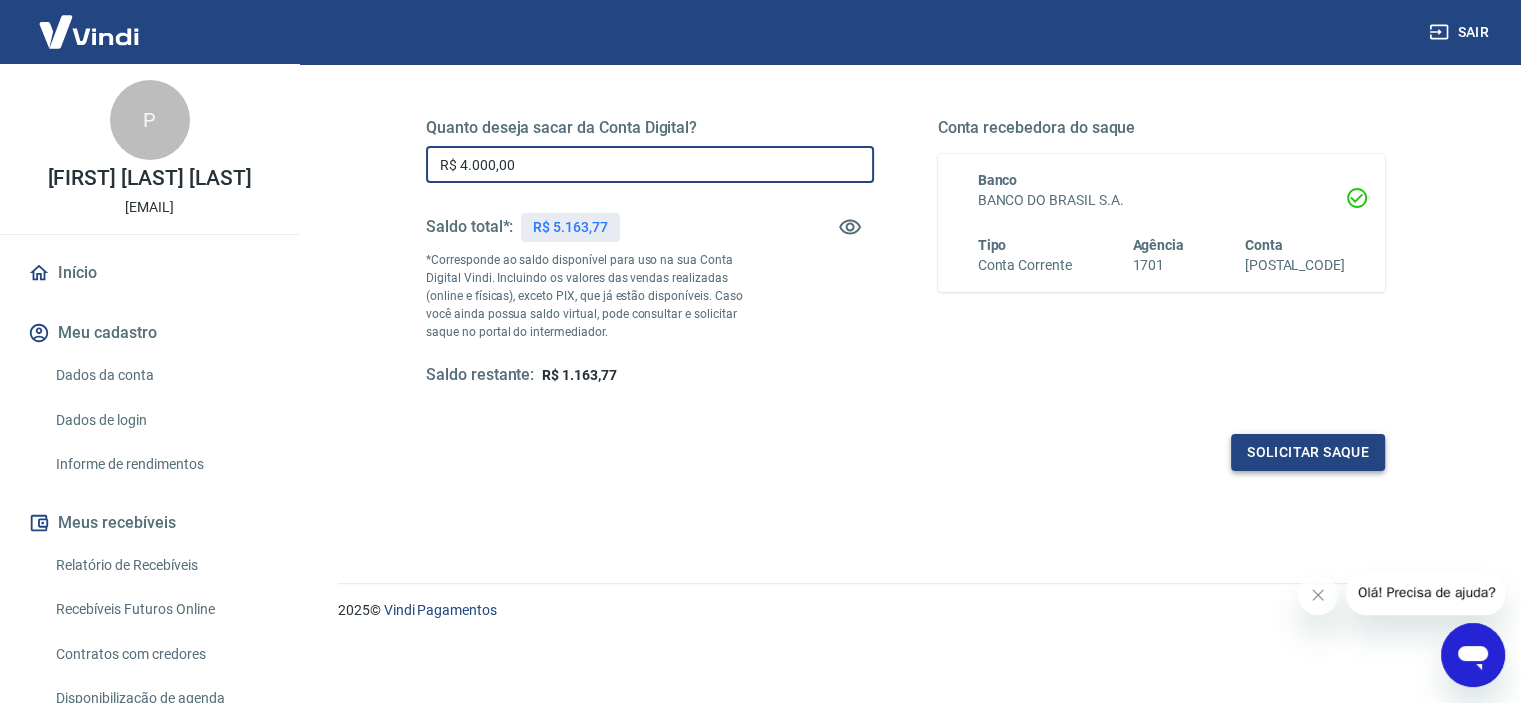 click on "Solicitar saque" at bounding box center [1308, 452] 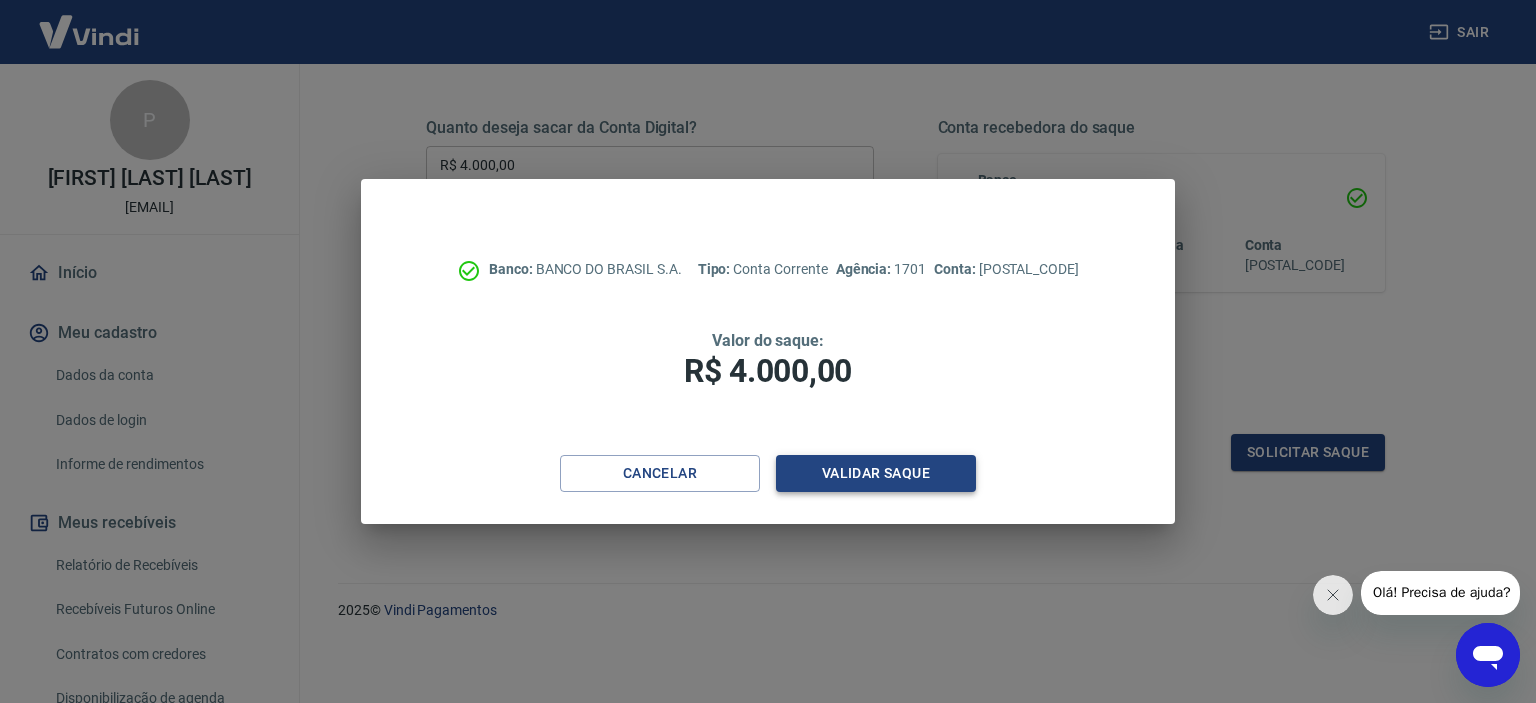 click on "Validar saque" at bounding box center [876, 473] 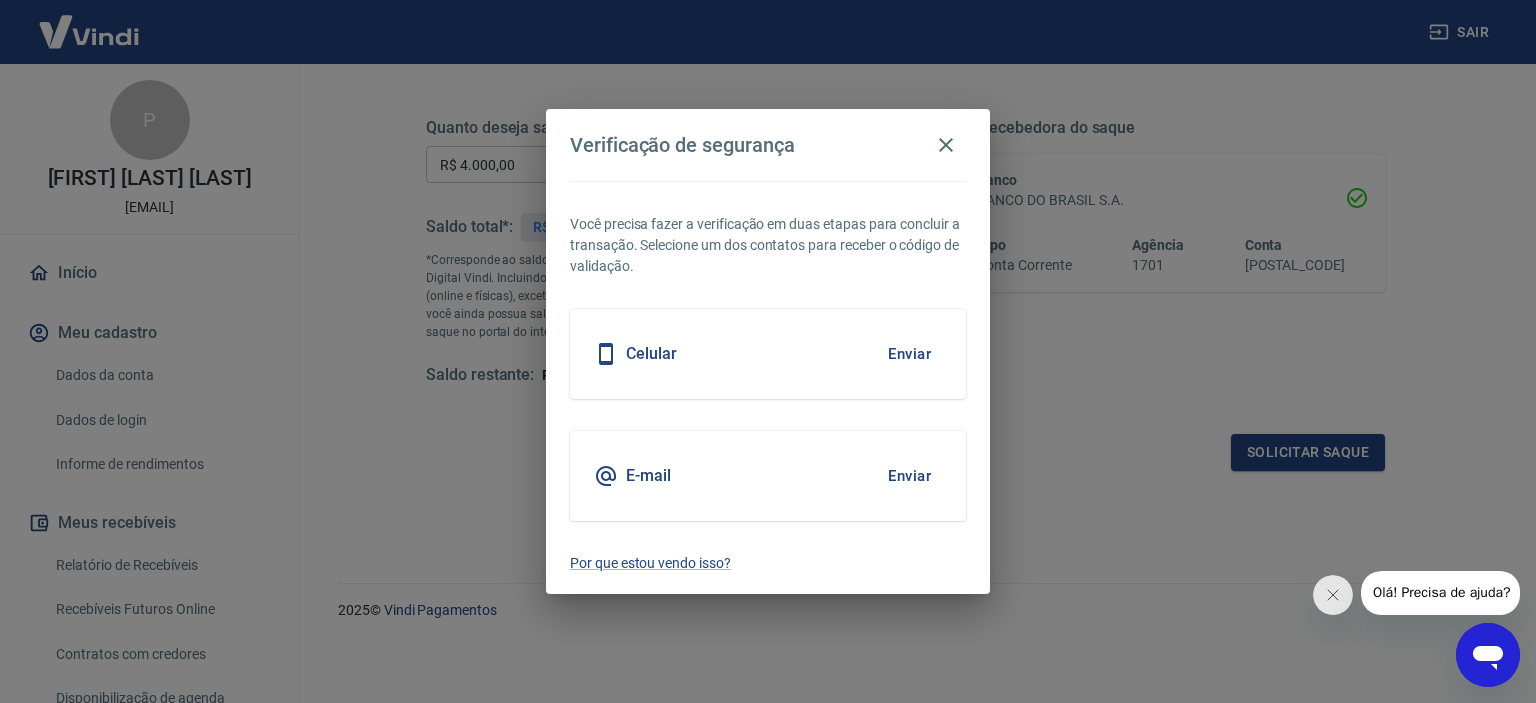 click on "Enviar" at bounding box center (909, 476) 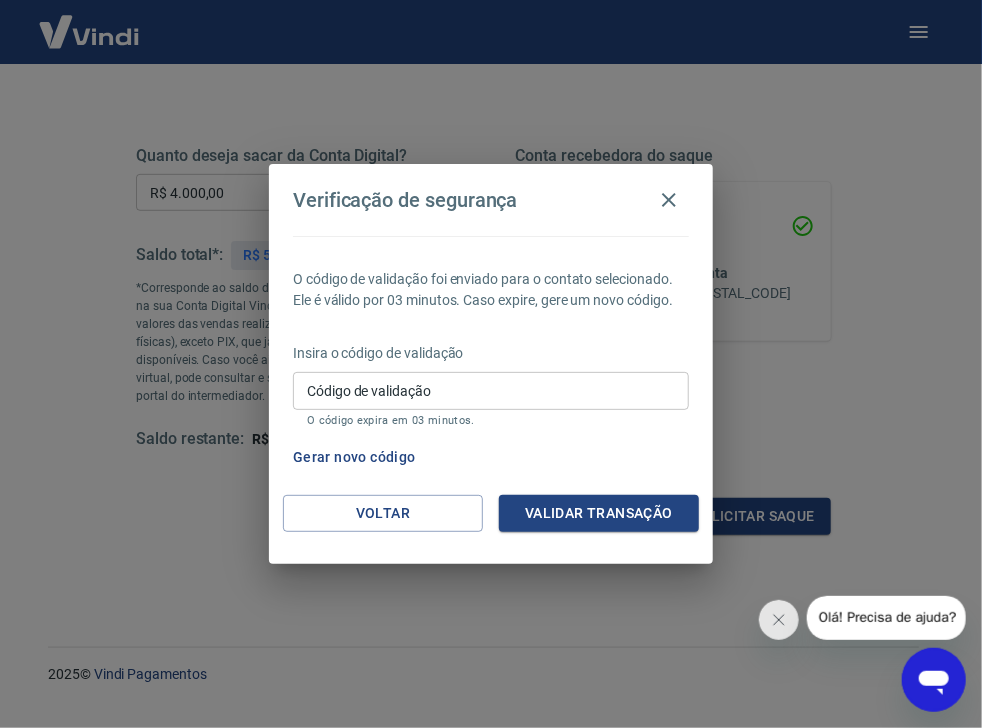 click on "Código de validação" at bounding box center (491, 390) 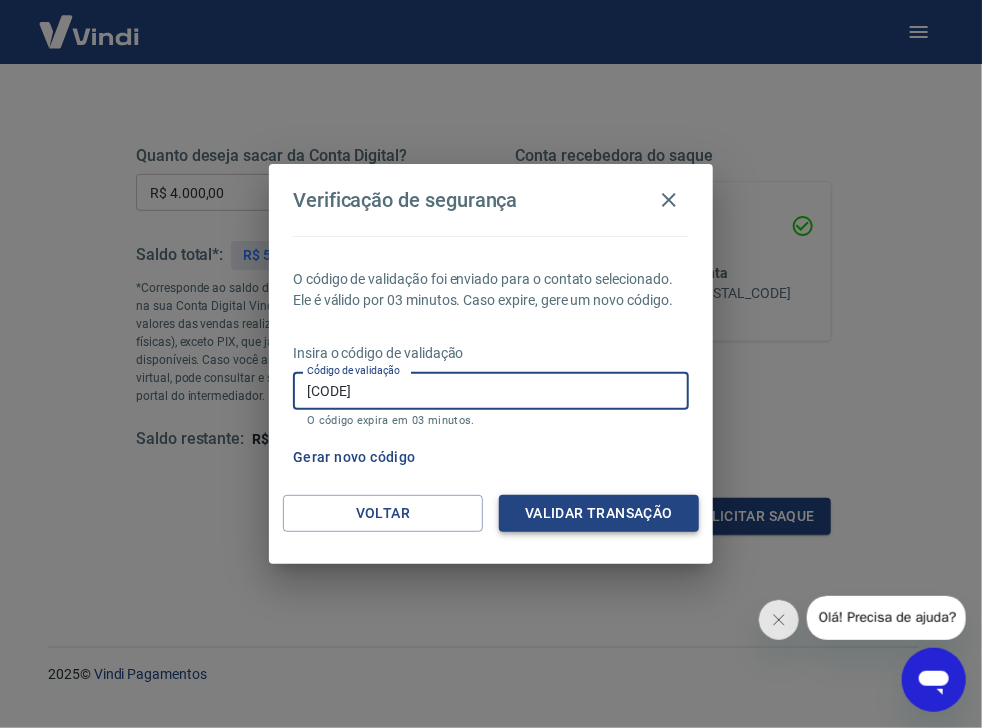 type on "198117" 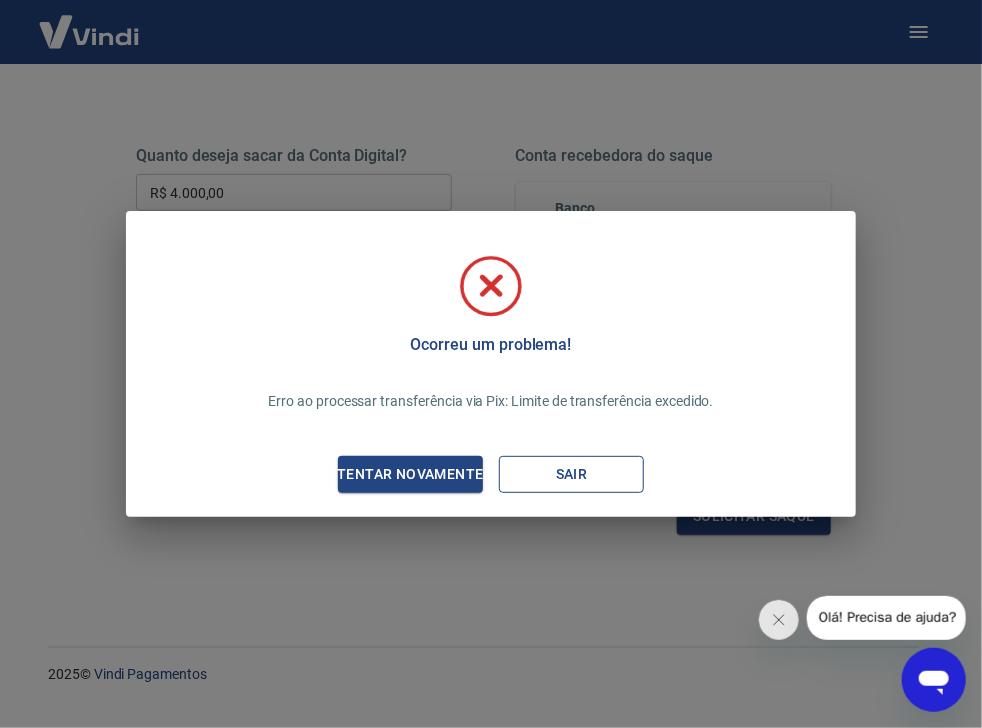 click on "Sair" at bounding box center (571, 474) 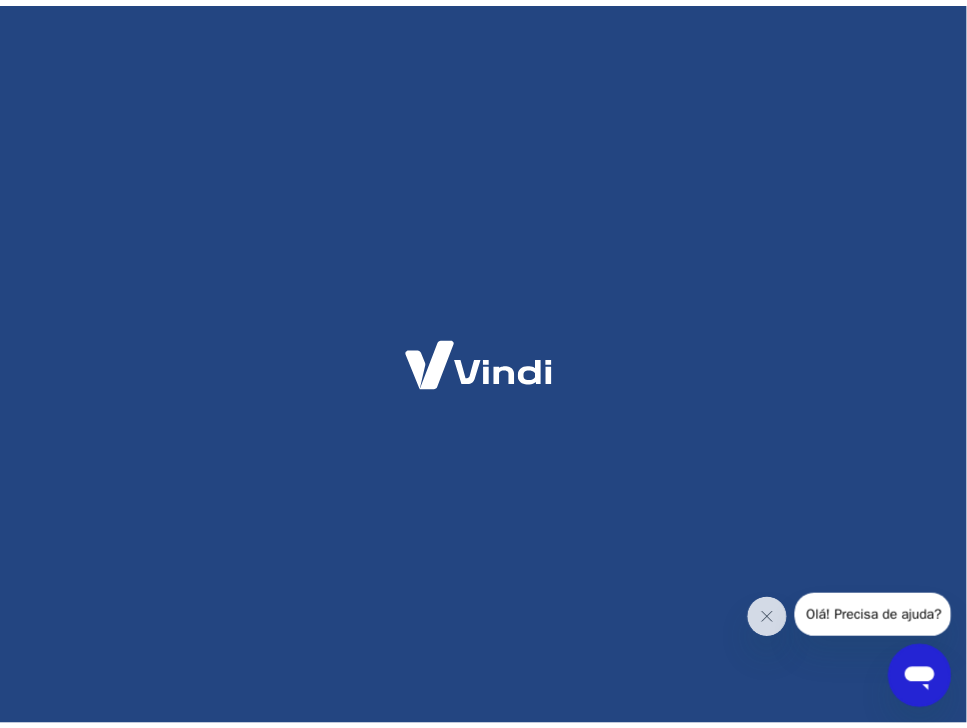 scroll, scrollTop: 0, scrollLeft: 0, axis: both 